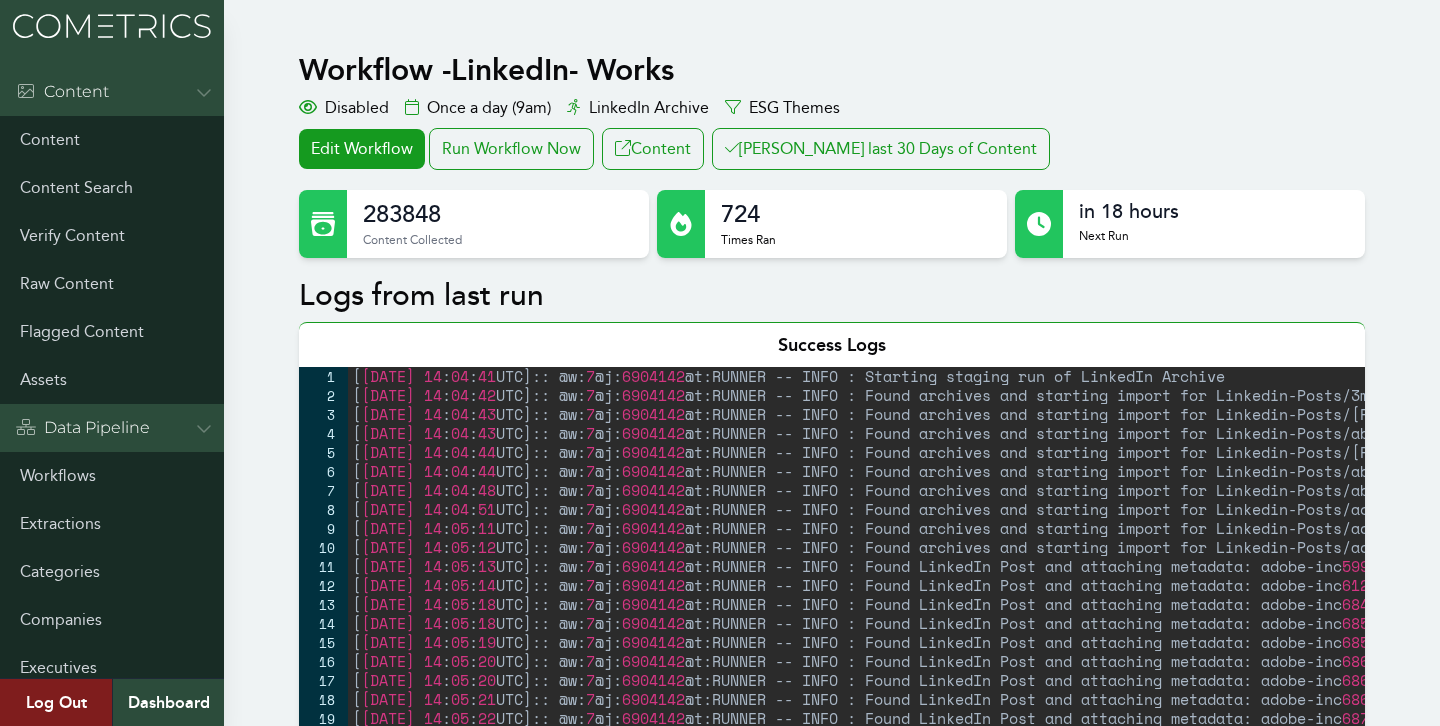 scroll, scrollTop: 0, scrollLeft: 0, axis: both 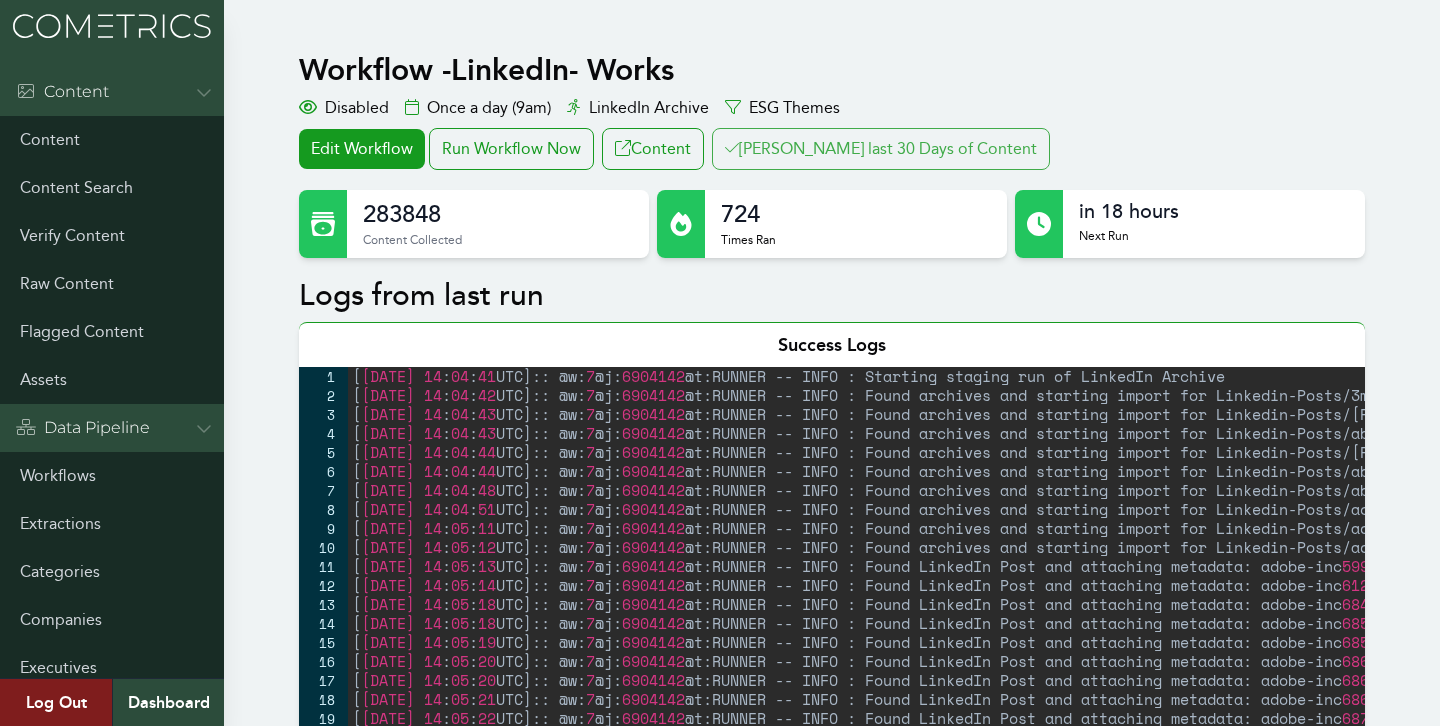 click on "Clair last 30 Days of Content" at bounding box center [881, 149] 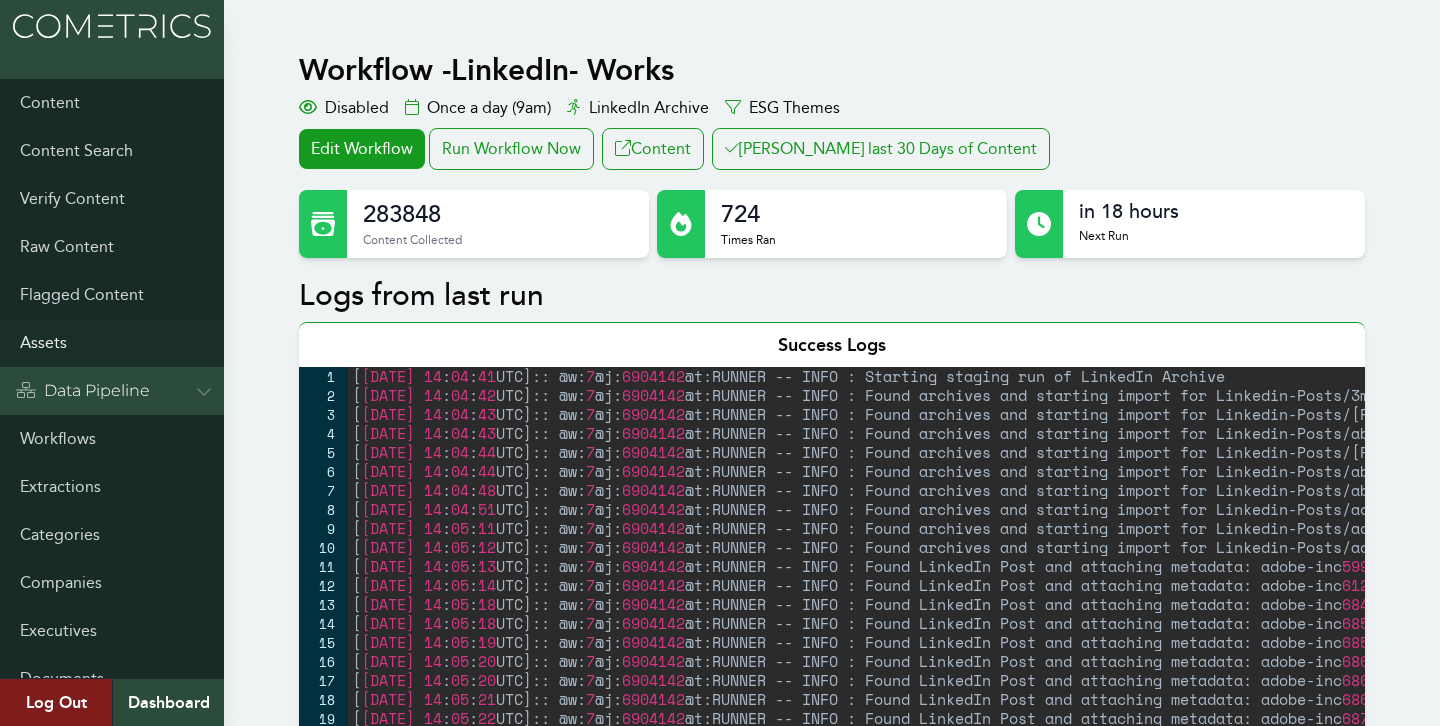 scroll, scrollTop: 0, scrollLeft: 0, axis: both 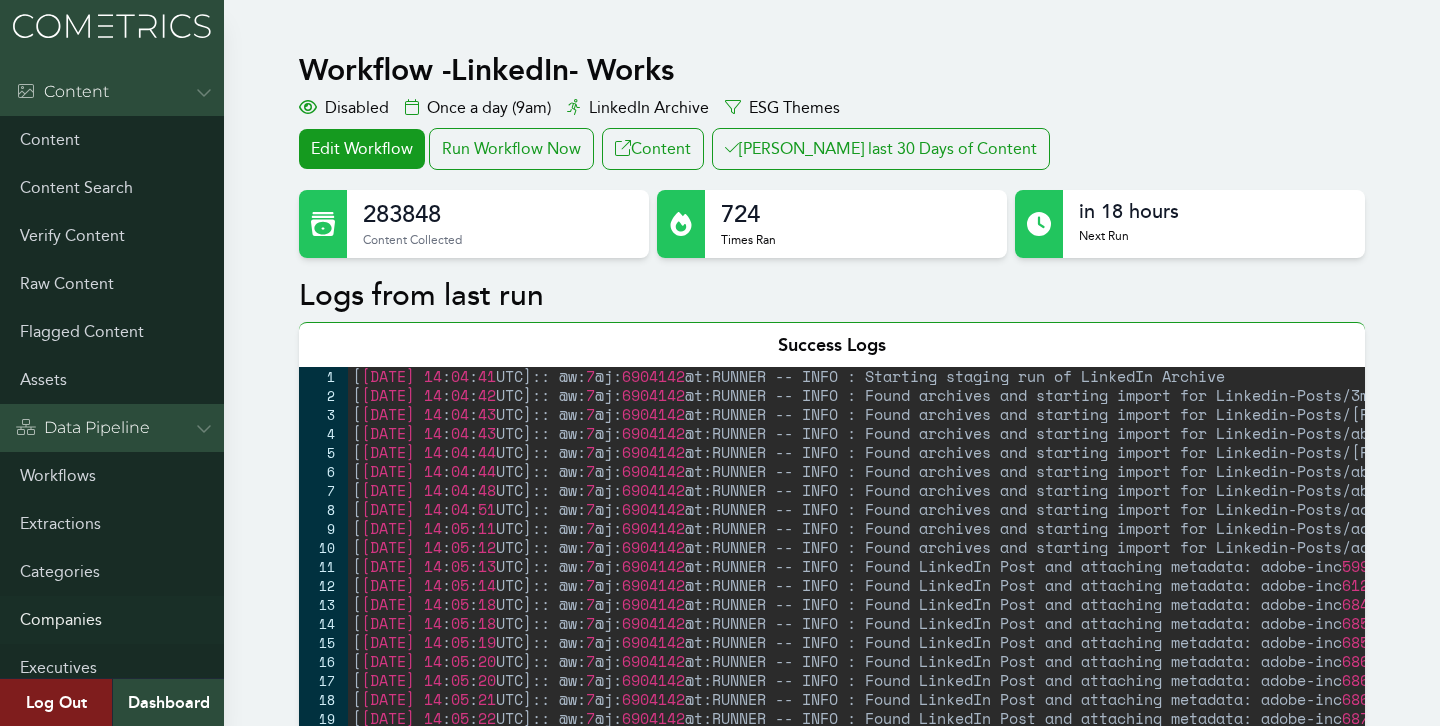 click on "Companies" at bounding box center (112, 620) 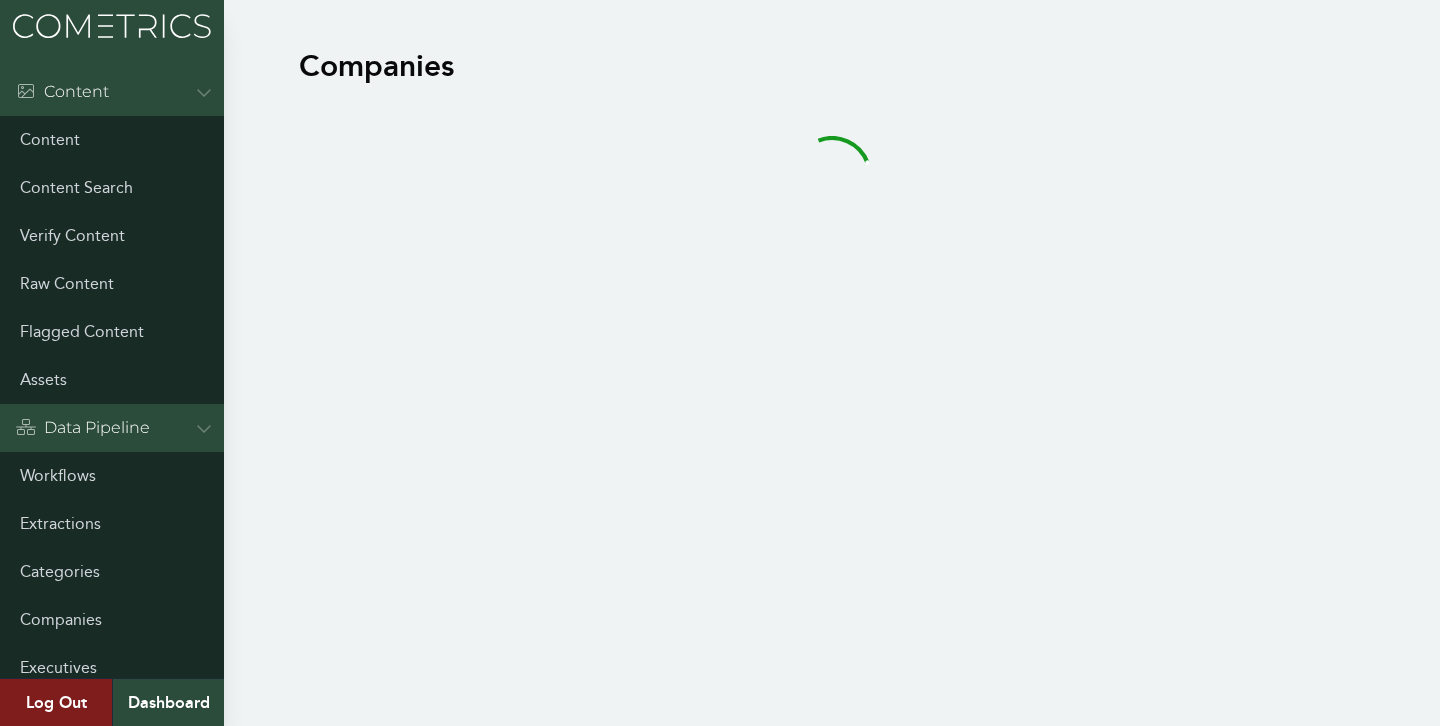 scroll, scrollTop: 0, scrollLeft: 0, axis: both 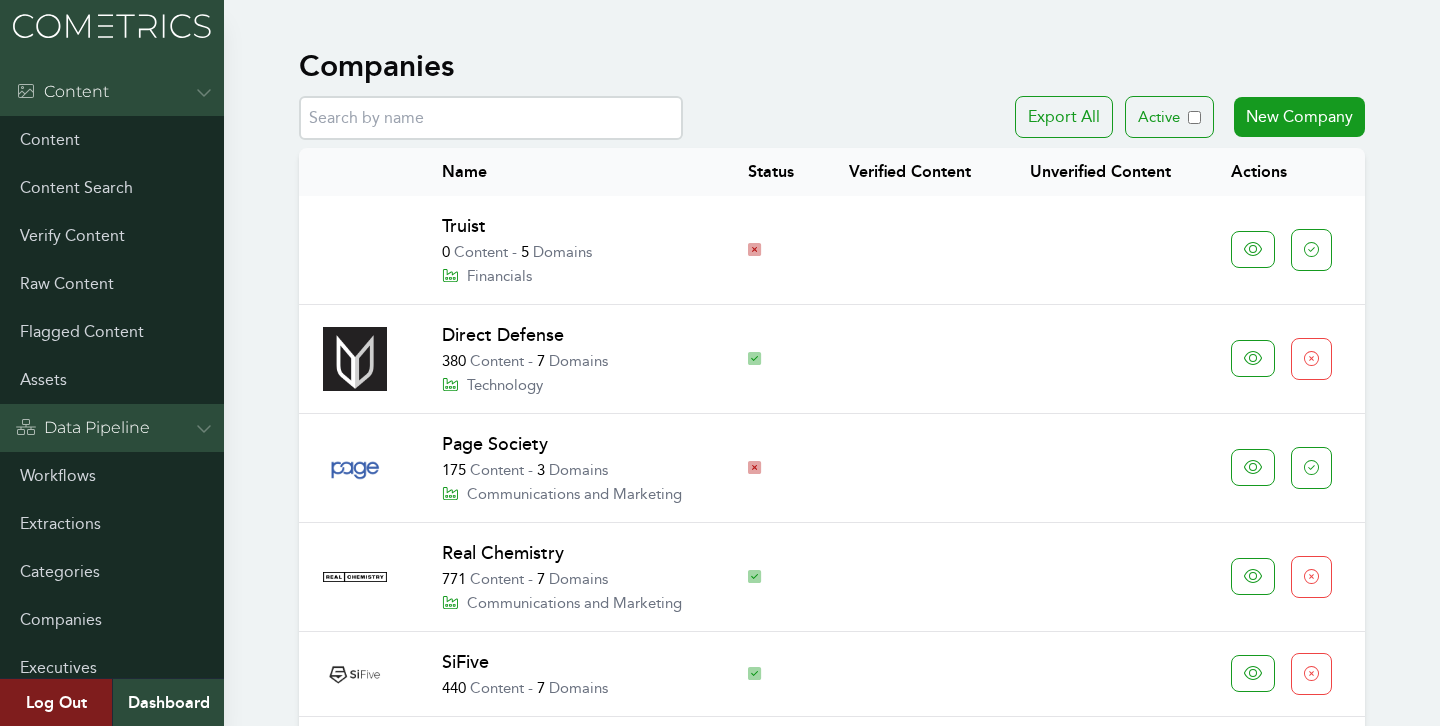 click at bounding box center (491, 118) 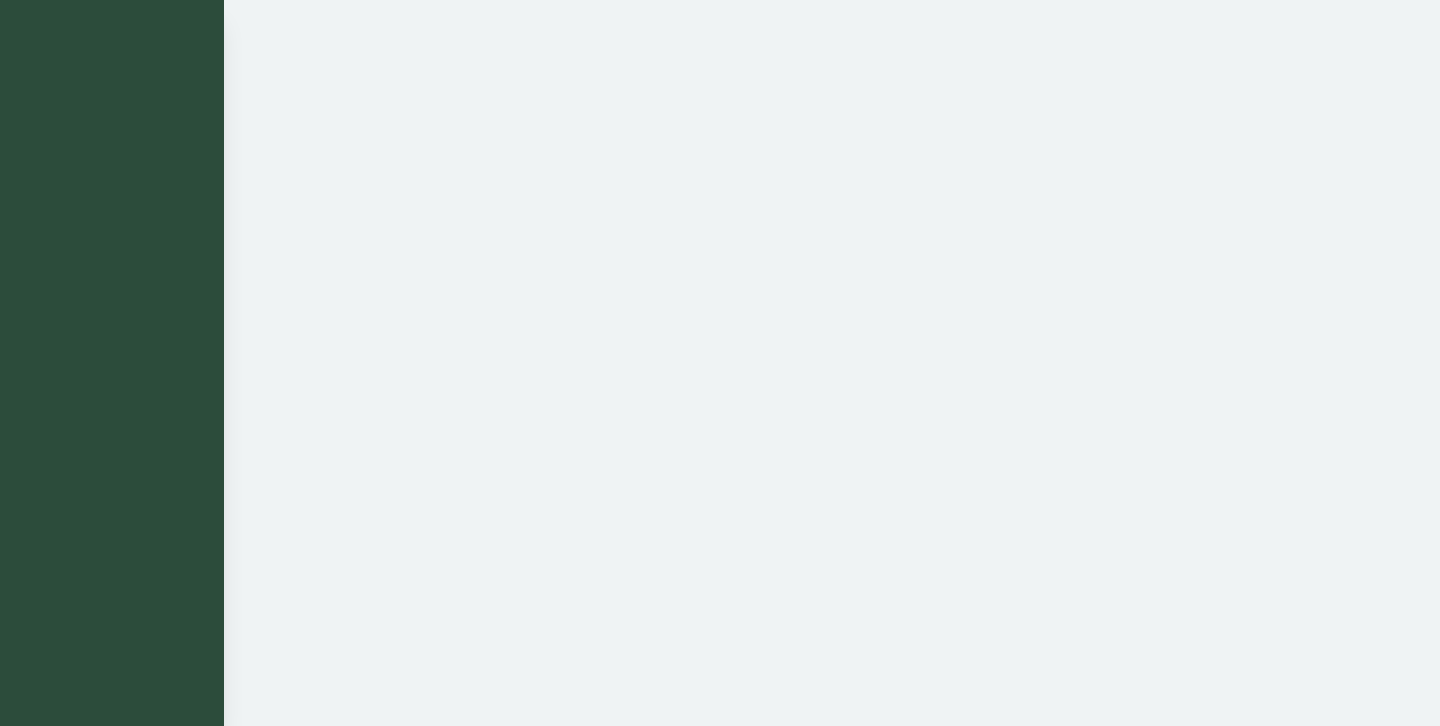 scroll, scrollTop: 0, scrollLeft: 0, axis: both 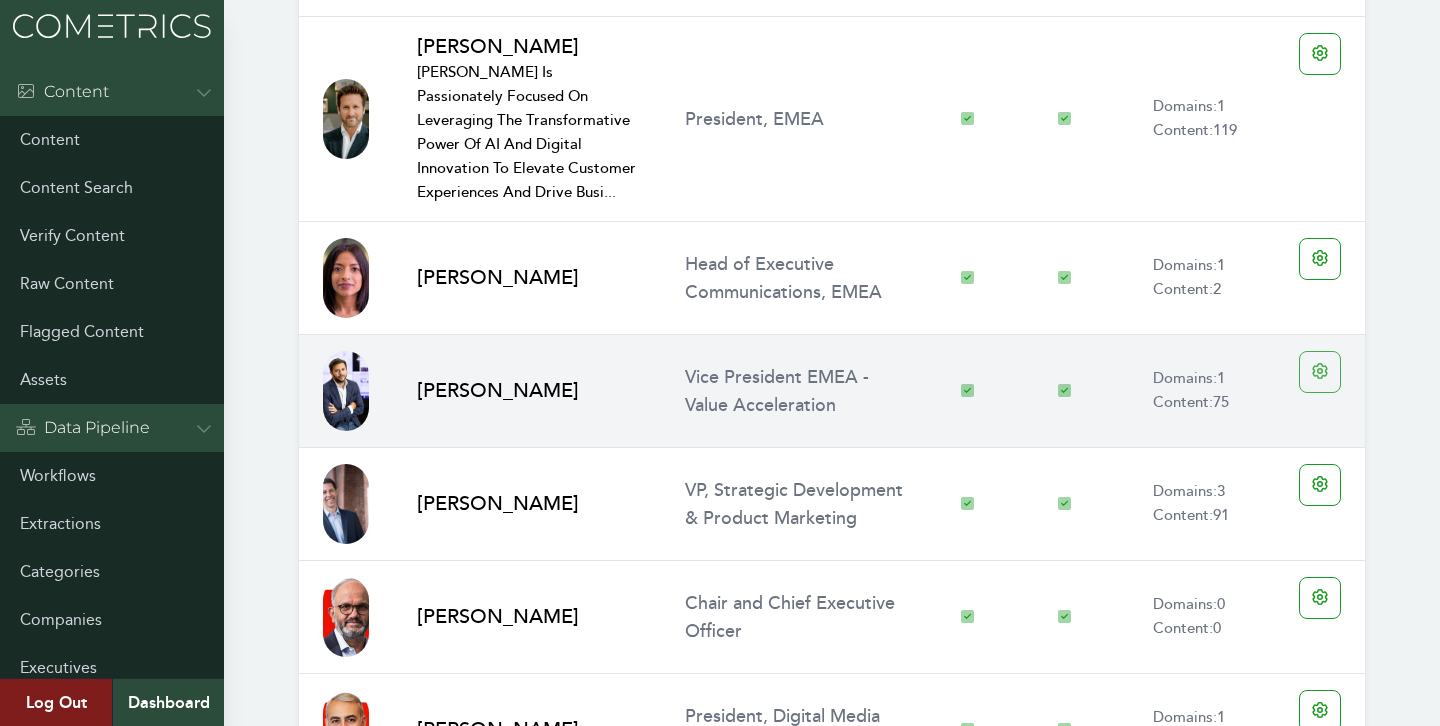 click on "Menu Content Content Content Search Verify Content Raw Content Flagged Content Assets Data Pipeline Workflows Extractions Categories Companies Executives Documents Admin Dashboard Global Config Users Teams Subscriptions Index Scopes Api Tokens [PERSON_NAME] Stats Logs Api Access Stripe Webhook Logs Workflow Jobs Workflow Groups YouTube Downloads Other Translations Sectors Industries Alerts Executive Domains Countries Media Types Profile Maps Save Groups Nominations Cities Languages Continents Currencies Sub-Continent Subdivisions Products Brands Exports External Sidekiq Workers oAuth2 Apps pghero Metabase Log Out Dashboard
Adobe Inc. [GEOGRAPHIC_DATA] Enabled 3772  content Technology Edit Company Dashboard Disable Verify Unreviewed Content Search for URLs Adobe Inc. [URL][DOMAIN_NAME] Search Domains Search Domains New Domain Type URL Country Status Actions website [URL][DOMAIN_NAME] Edit facebook Edit instagram 1 1" at bounding box center (720, 6405) 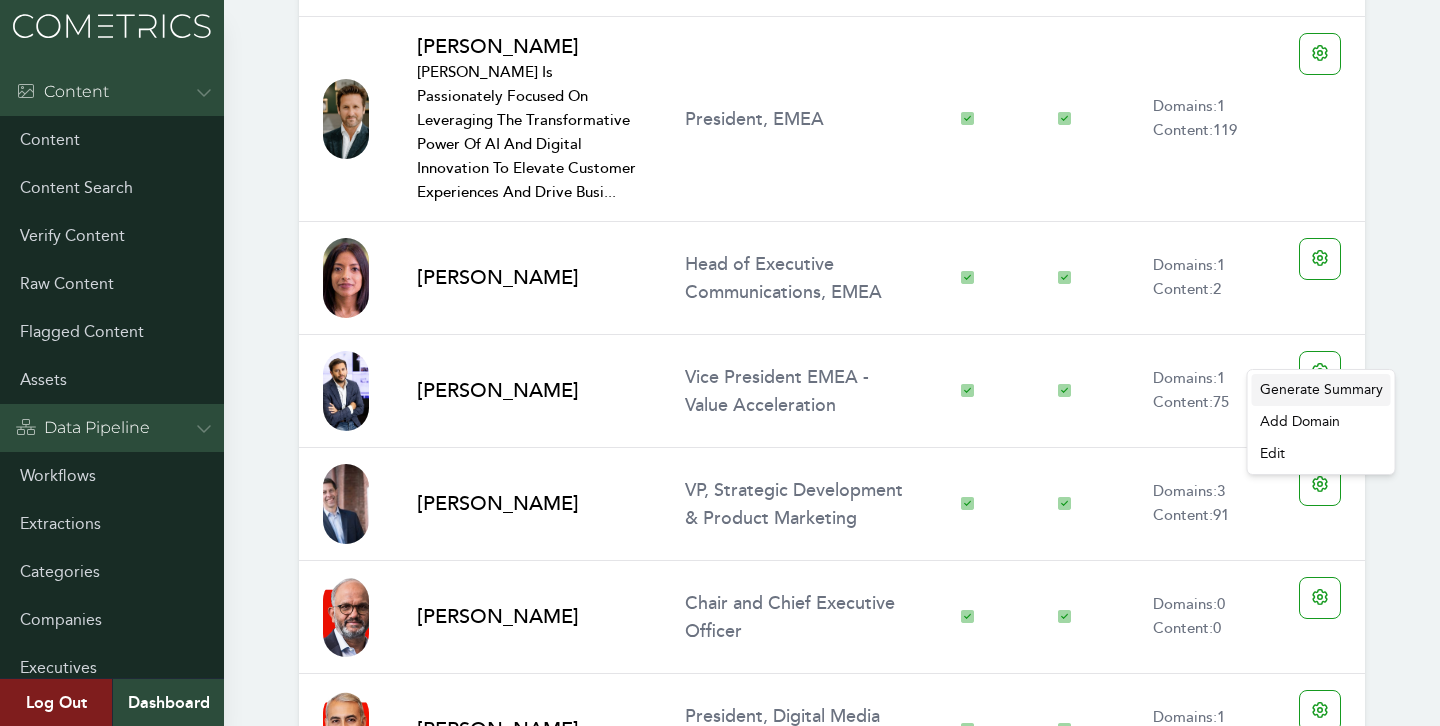 click on "Generate Summary" at bounding box center [1321, 390] 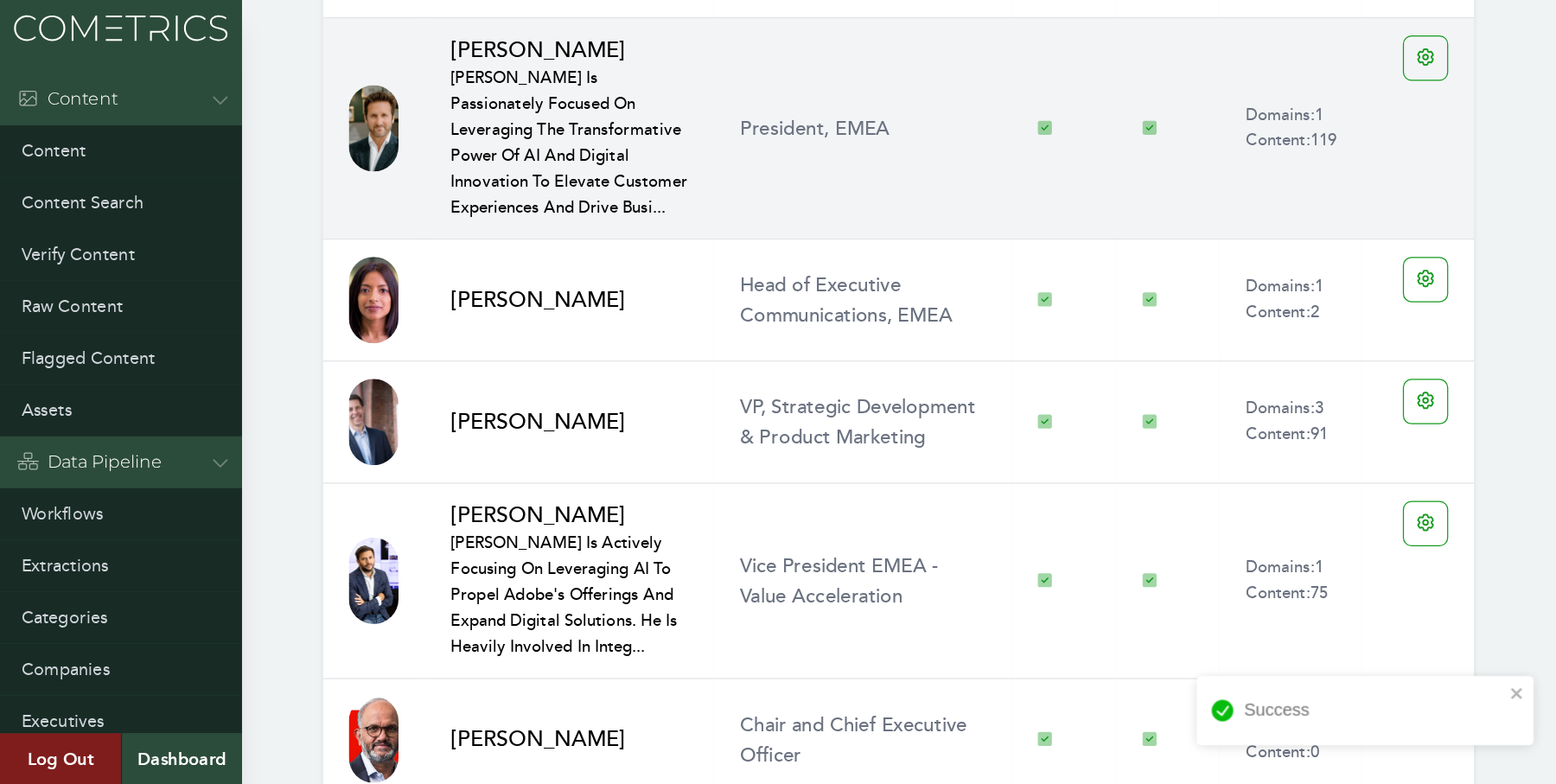 scroll, scrollTop: 1782, scrollLeft: 0, axis: vertical 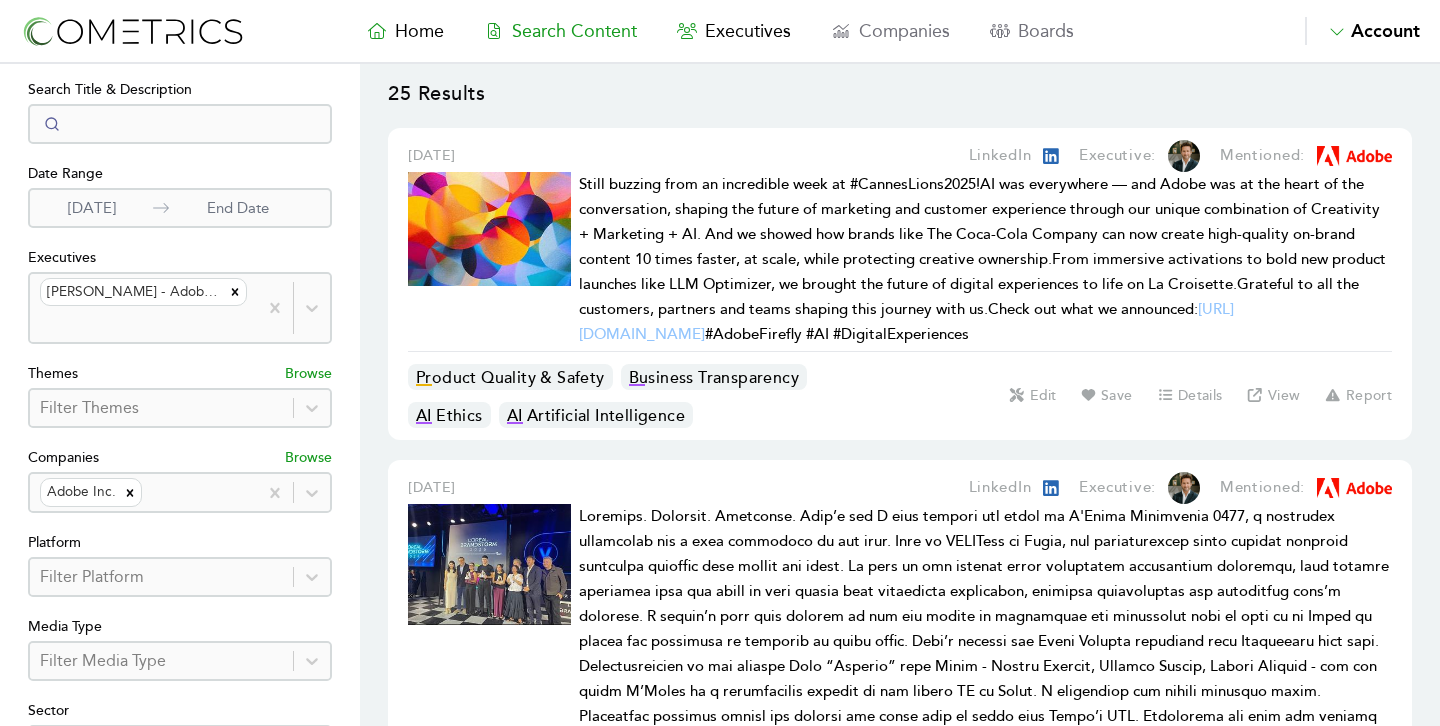 select on "50" 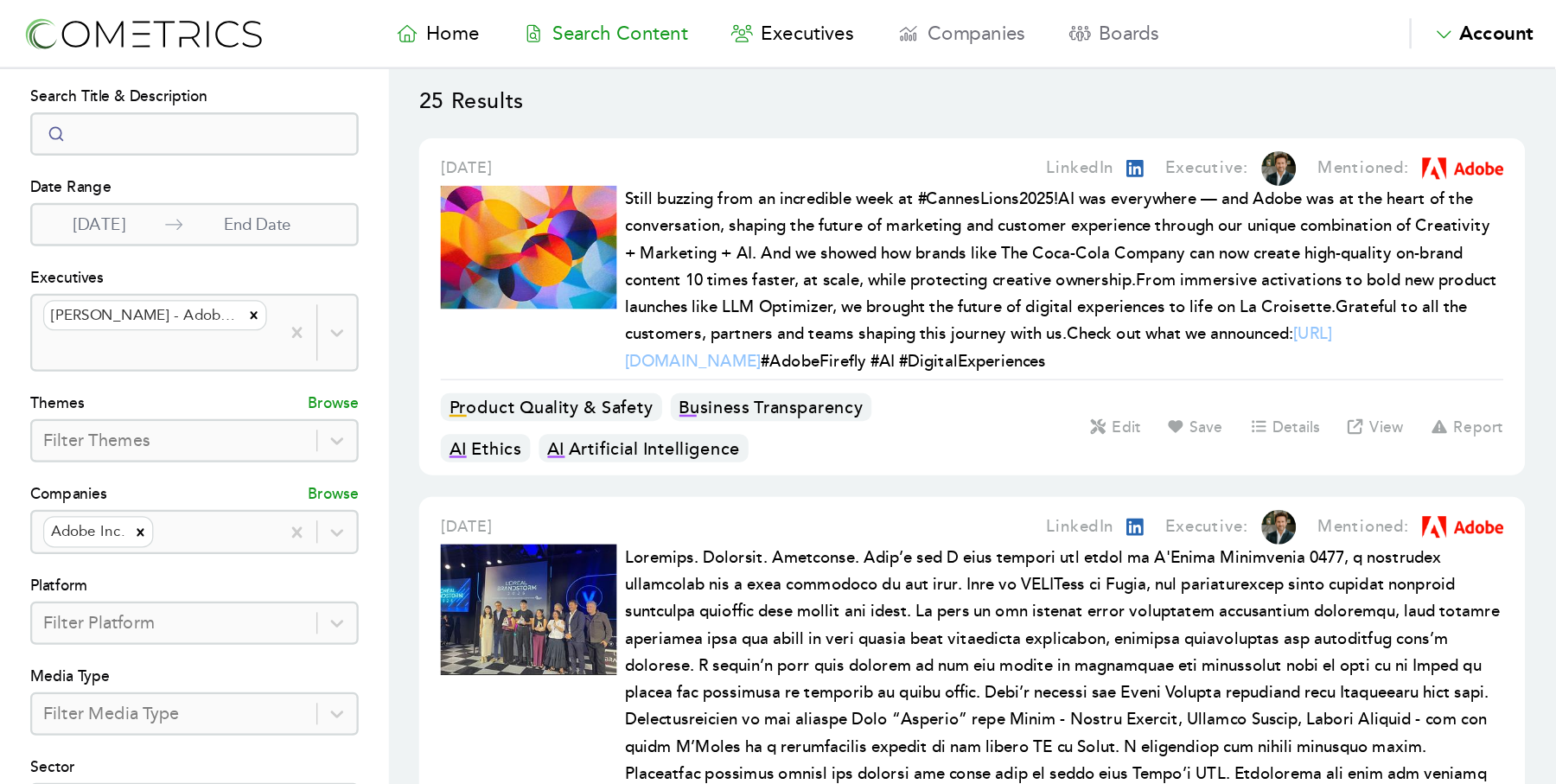 scroll, scrollTop: 0, scrollLeft: 0, axis: both 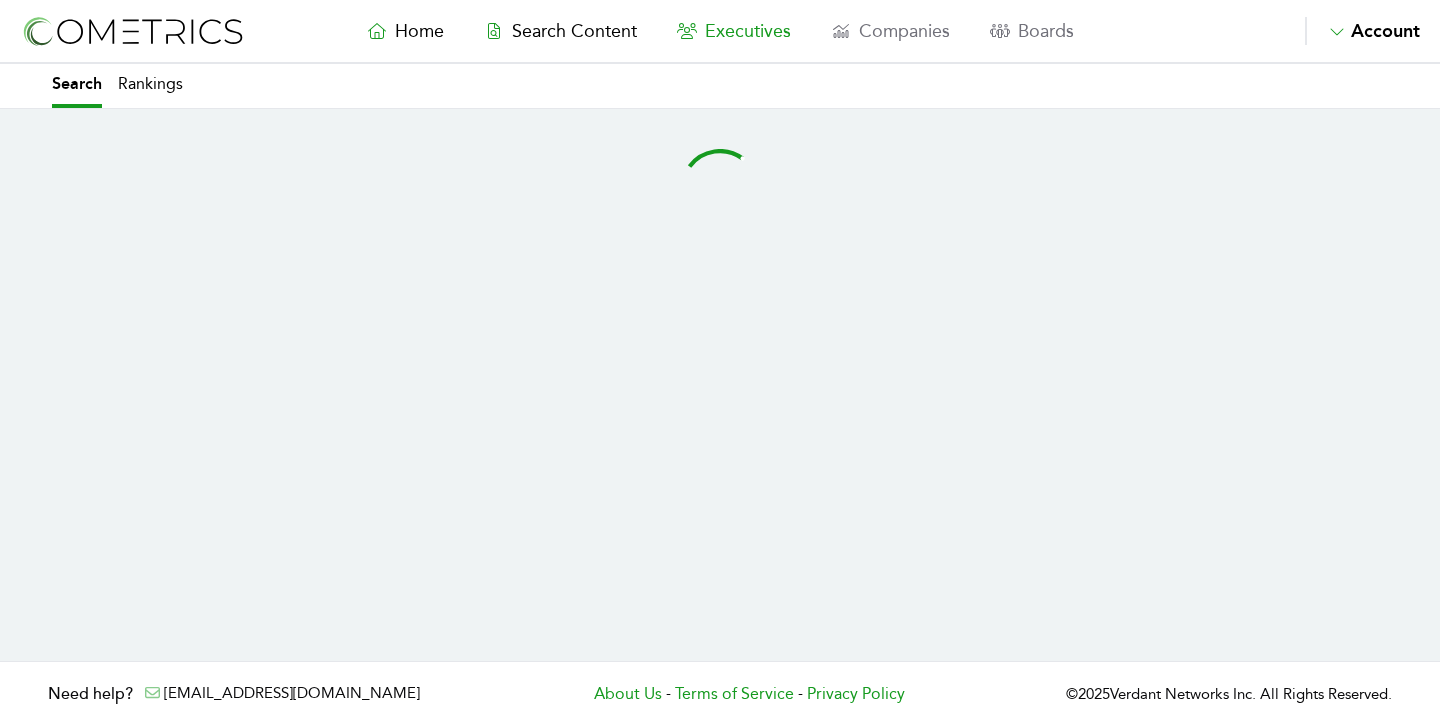 click on "Executives" at bounding box center [748, 31] 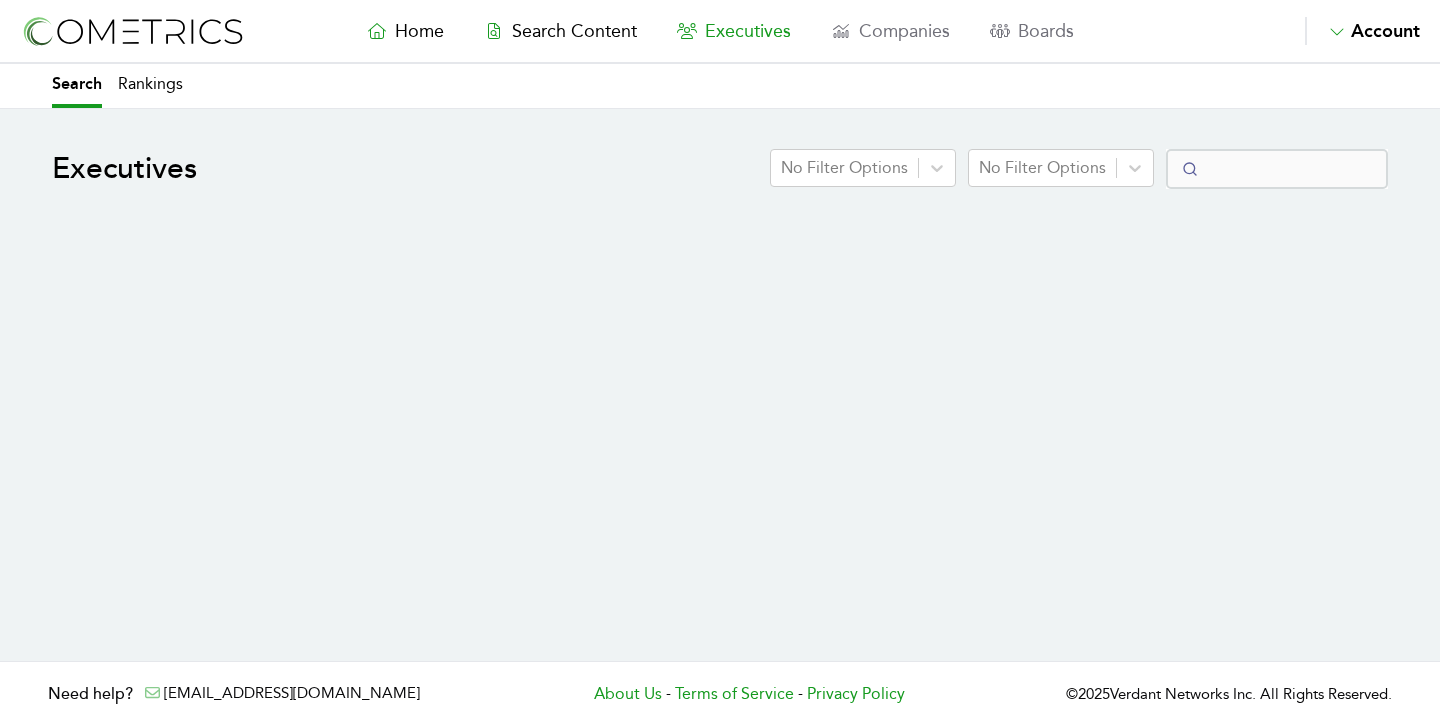 select on "50" 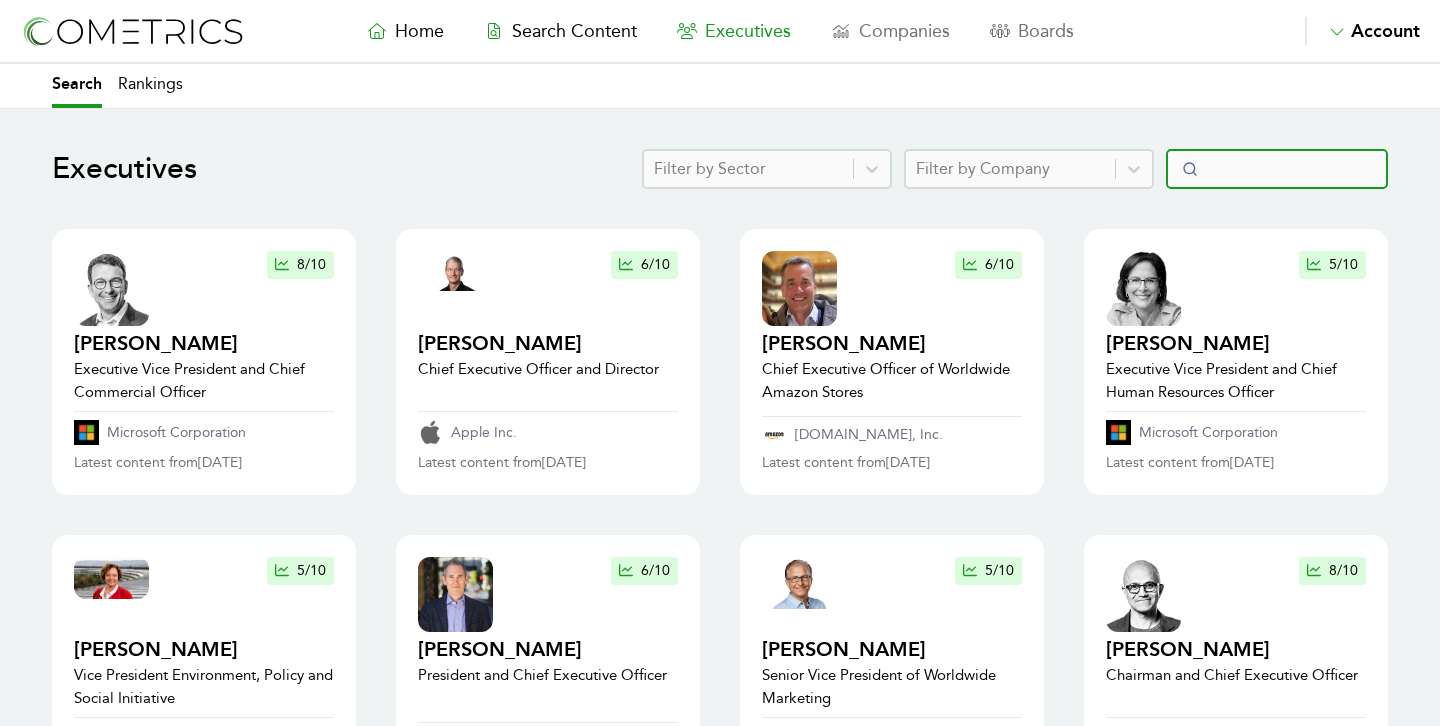 click at bounding box center [1277, 169] 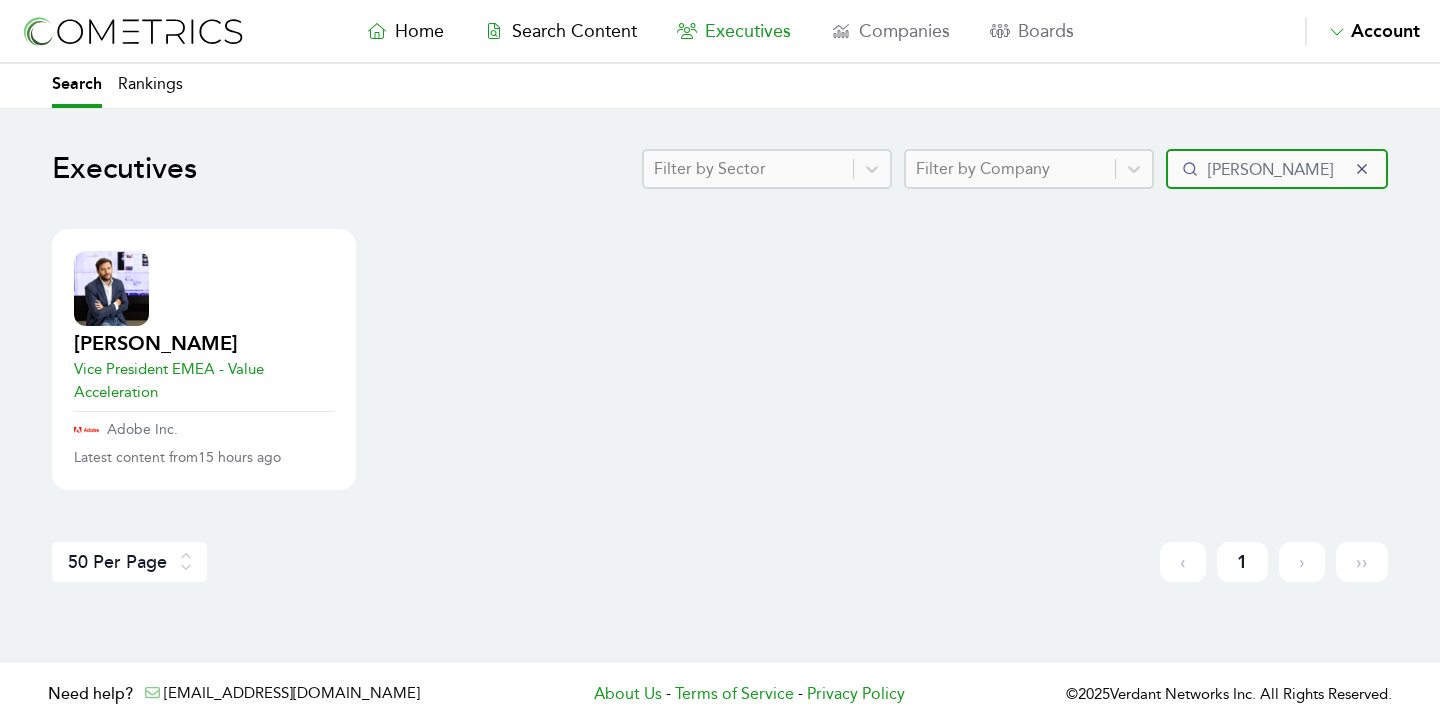 type on "jose" 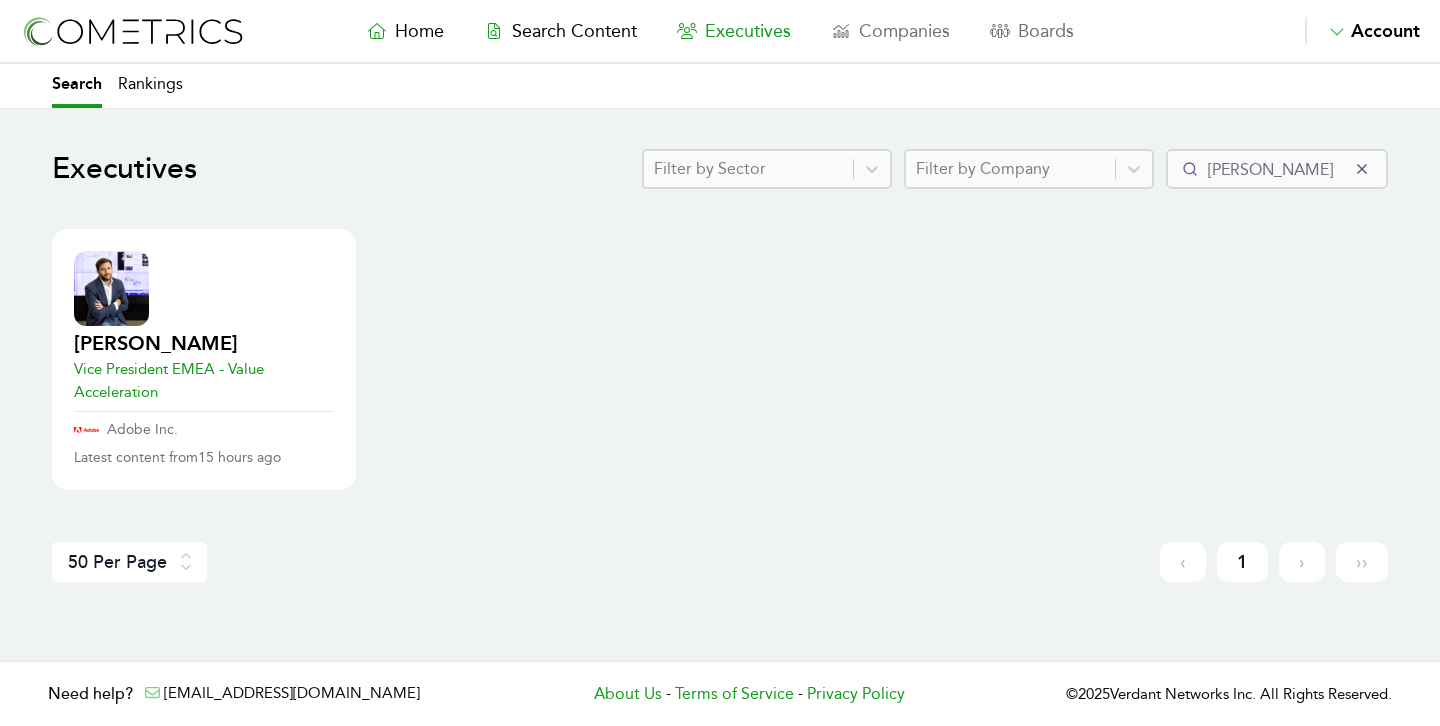 click on "[PERSON_NAME]" at bounding box center (204, 344) 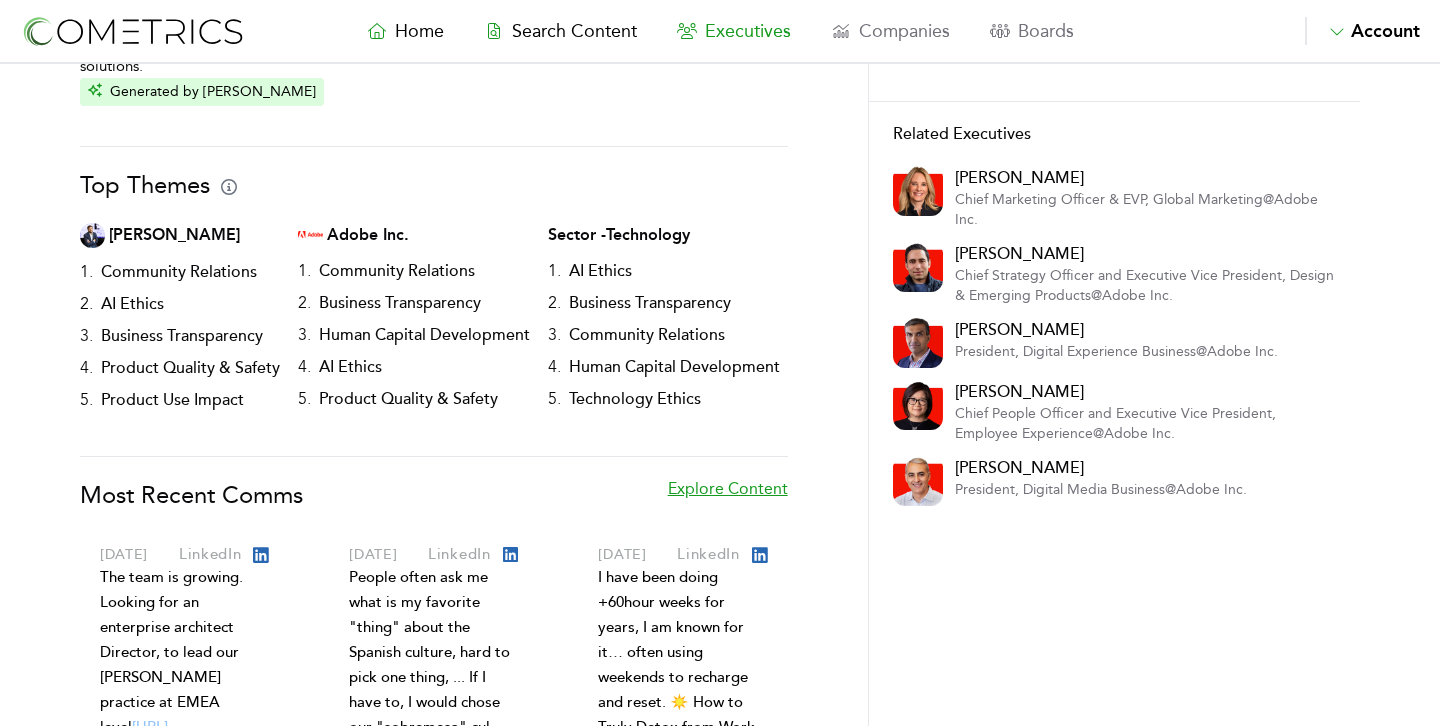 scroll, scrollTop: 287, scrollLeft: 0, axis: vertical 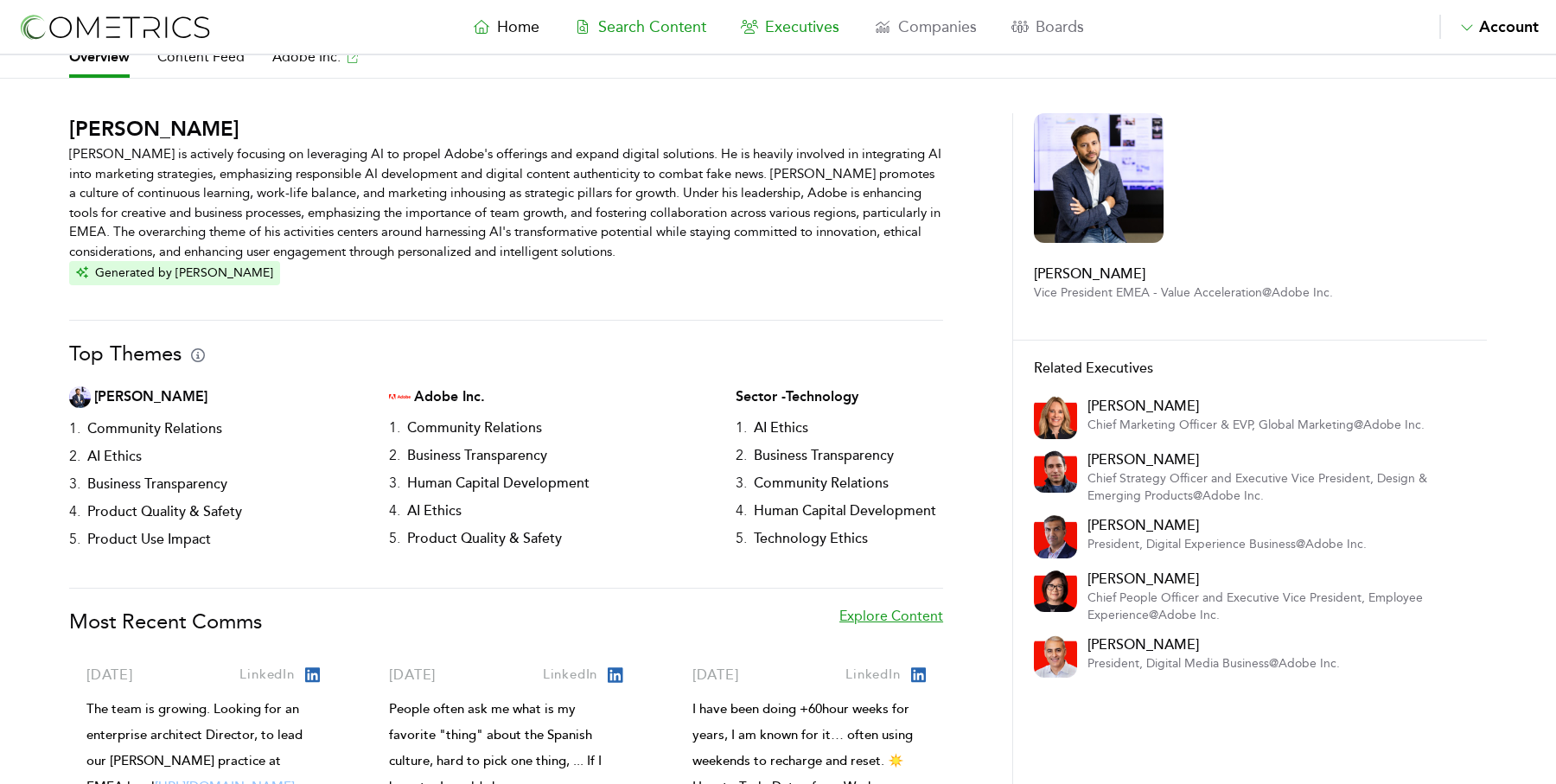 click on "Search Content" at bounding box center (652, 27) 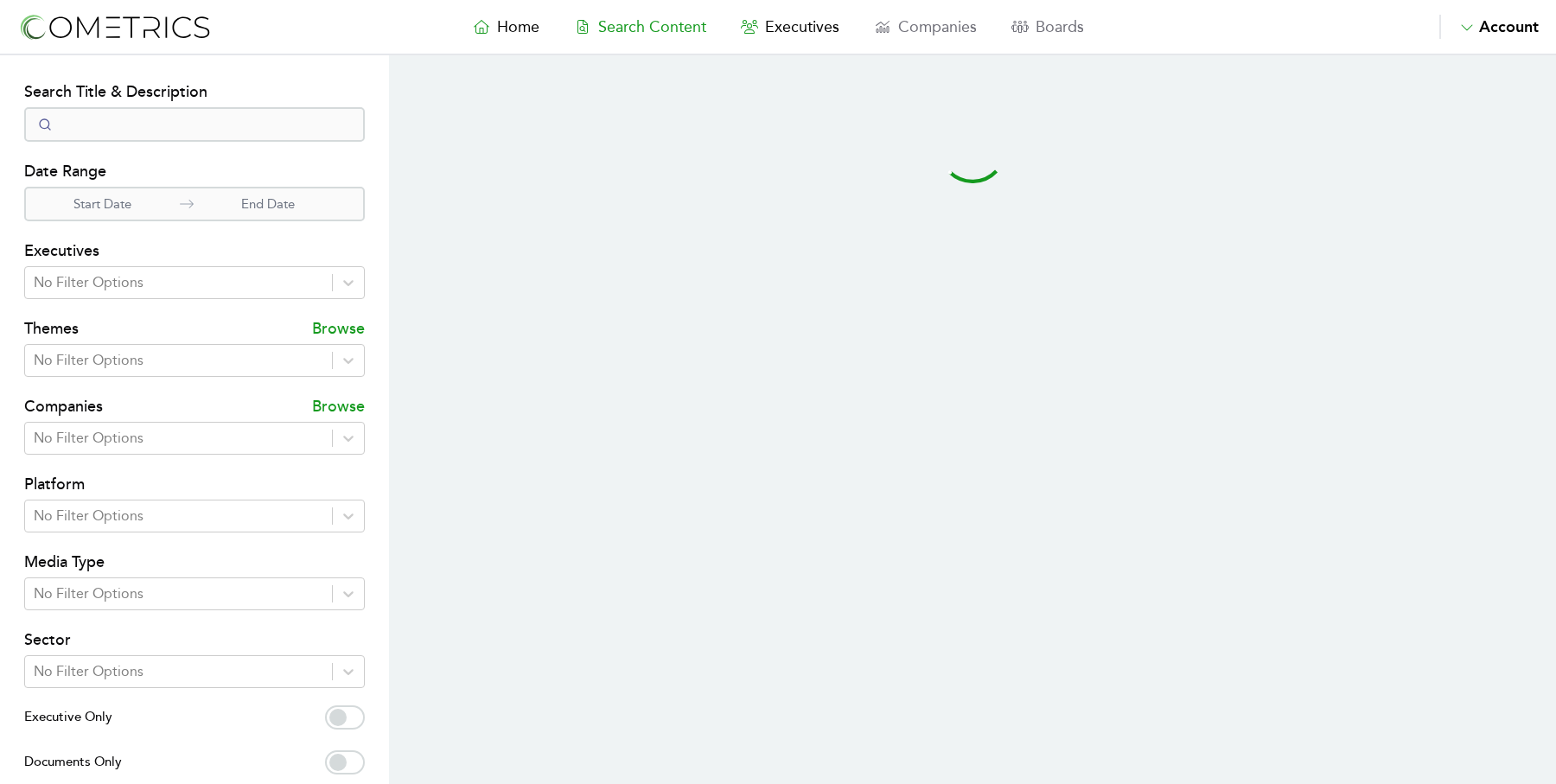select on "50" 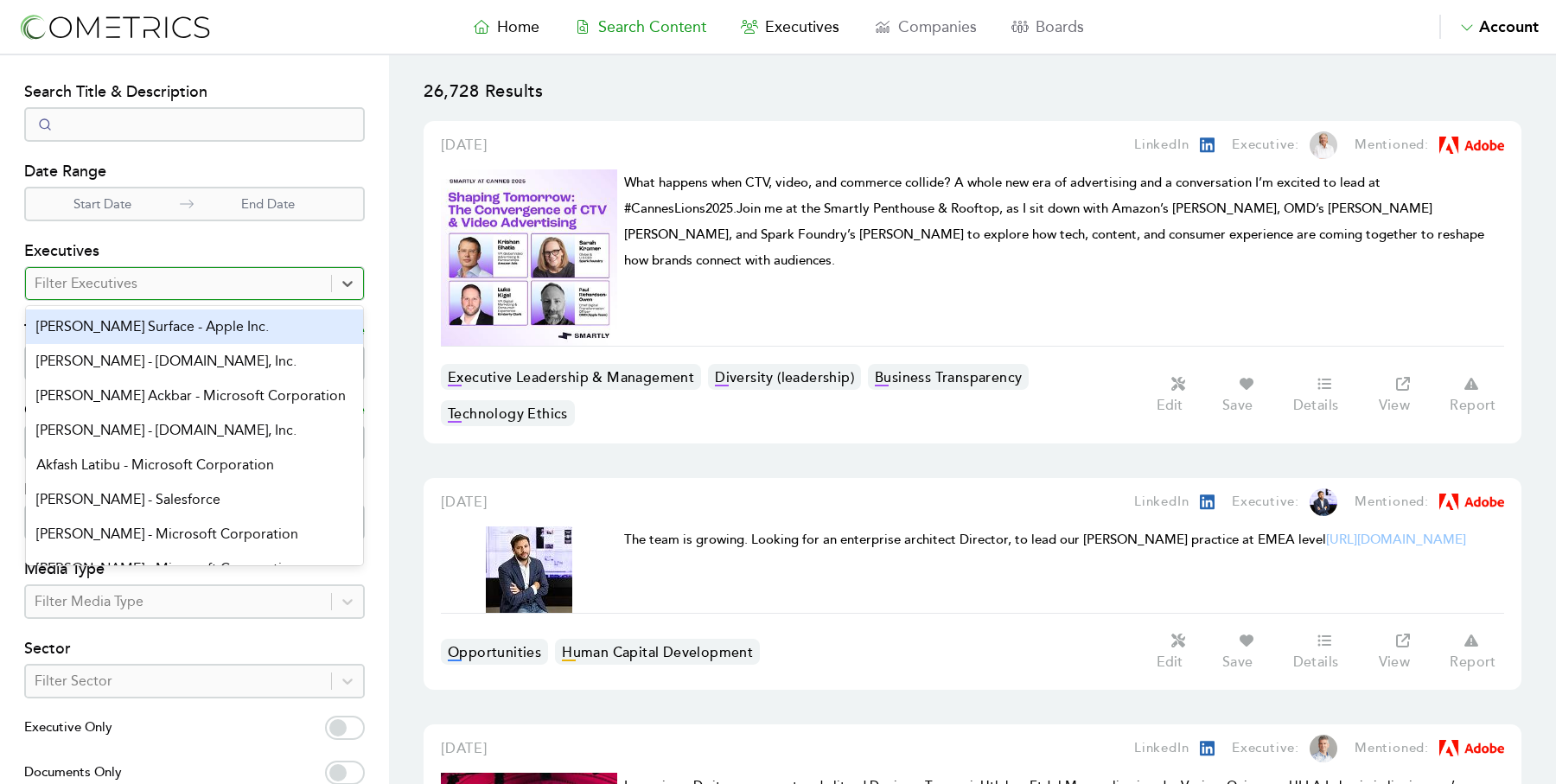 click on "Filter Executives" at bounding box center [178, 284] 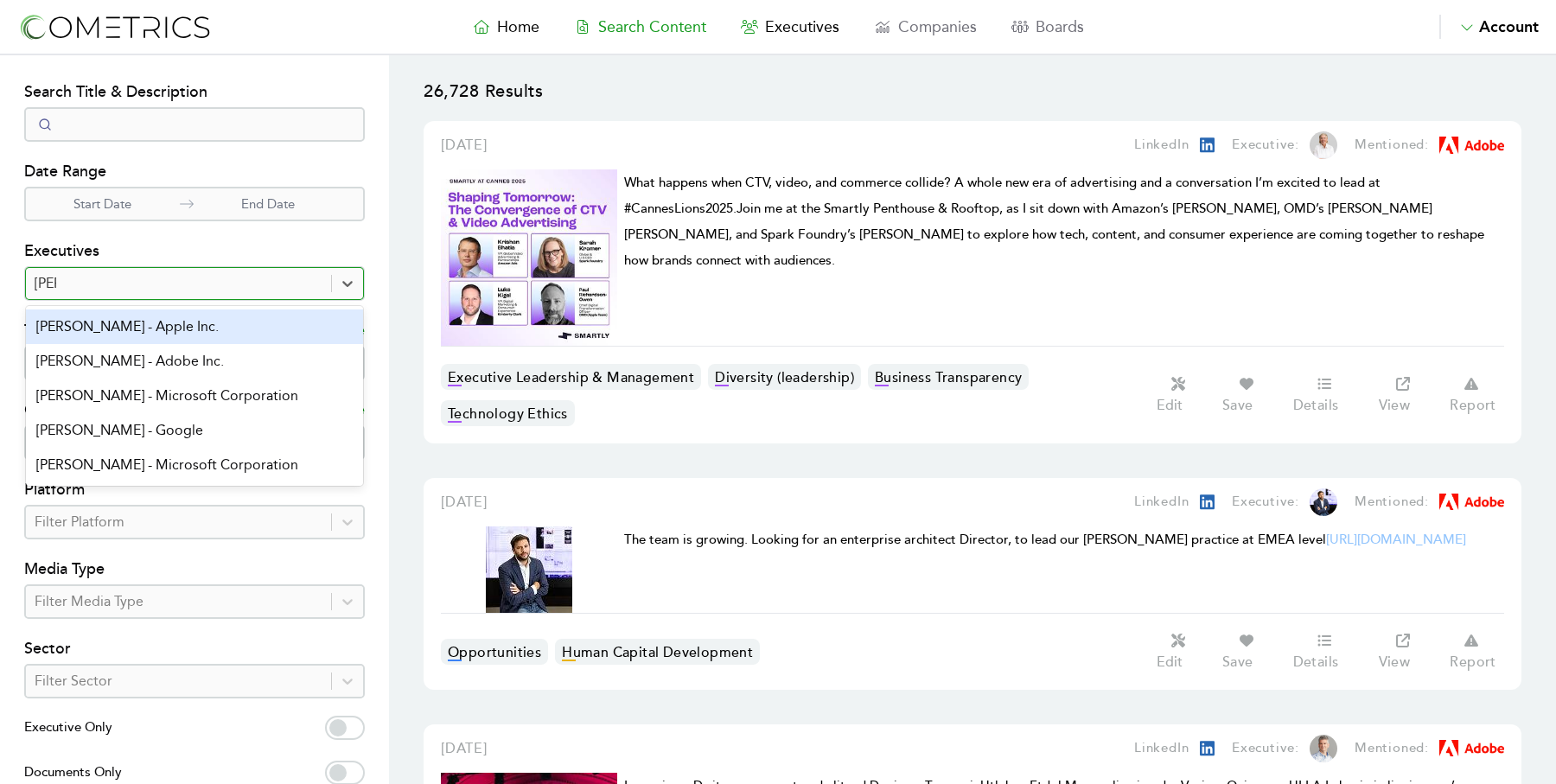 type on "jose" 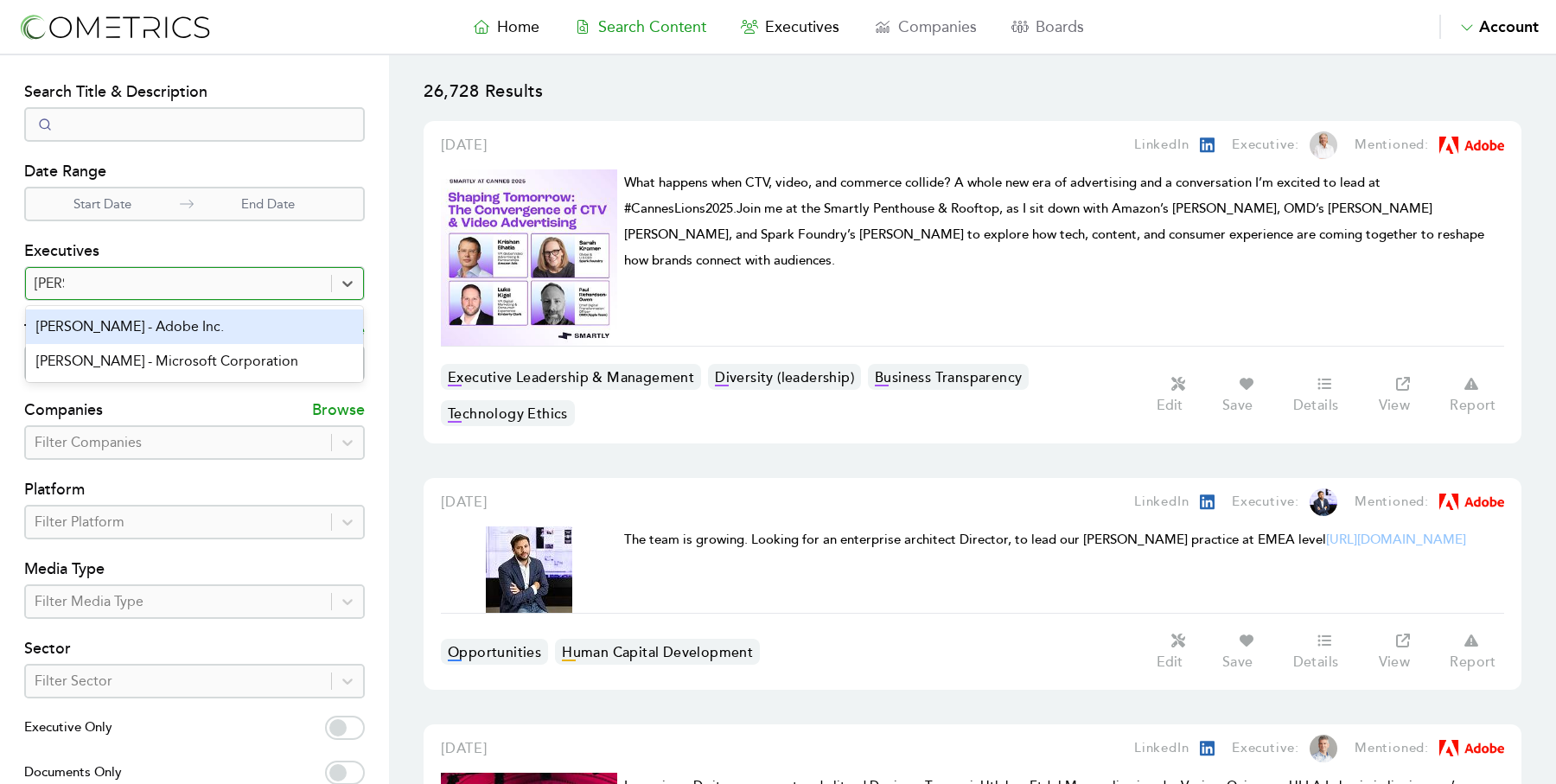 click on "Jose Gutierrez Cuellar - Adobe Inc." at bounding box center [194, 327] 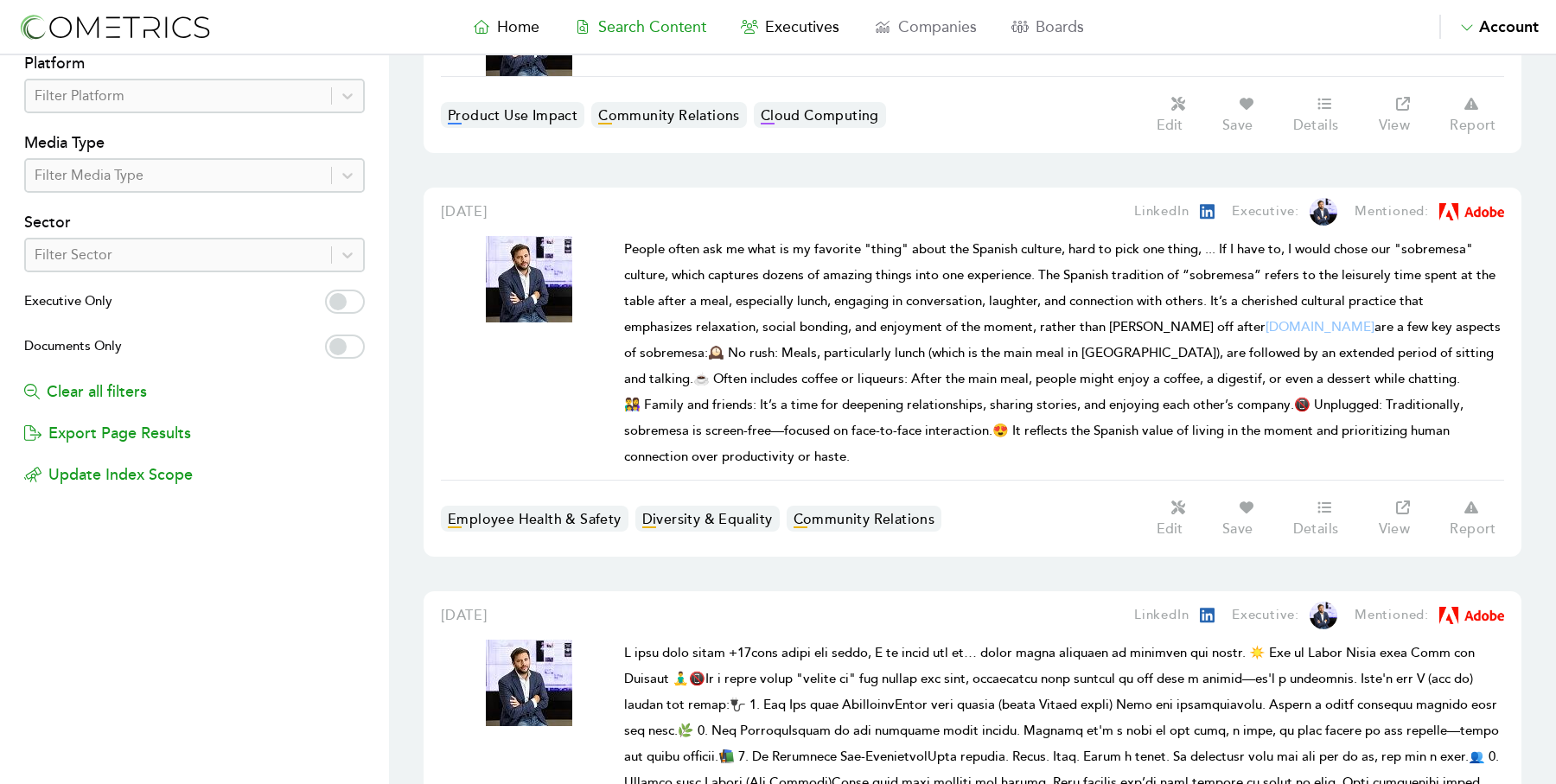 scroll, scrollTop: 475, scrollLeft: 0, axis: vertical 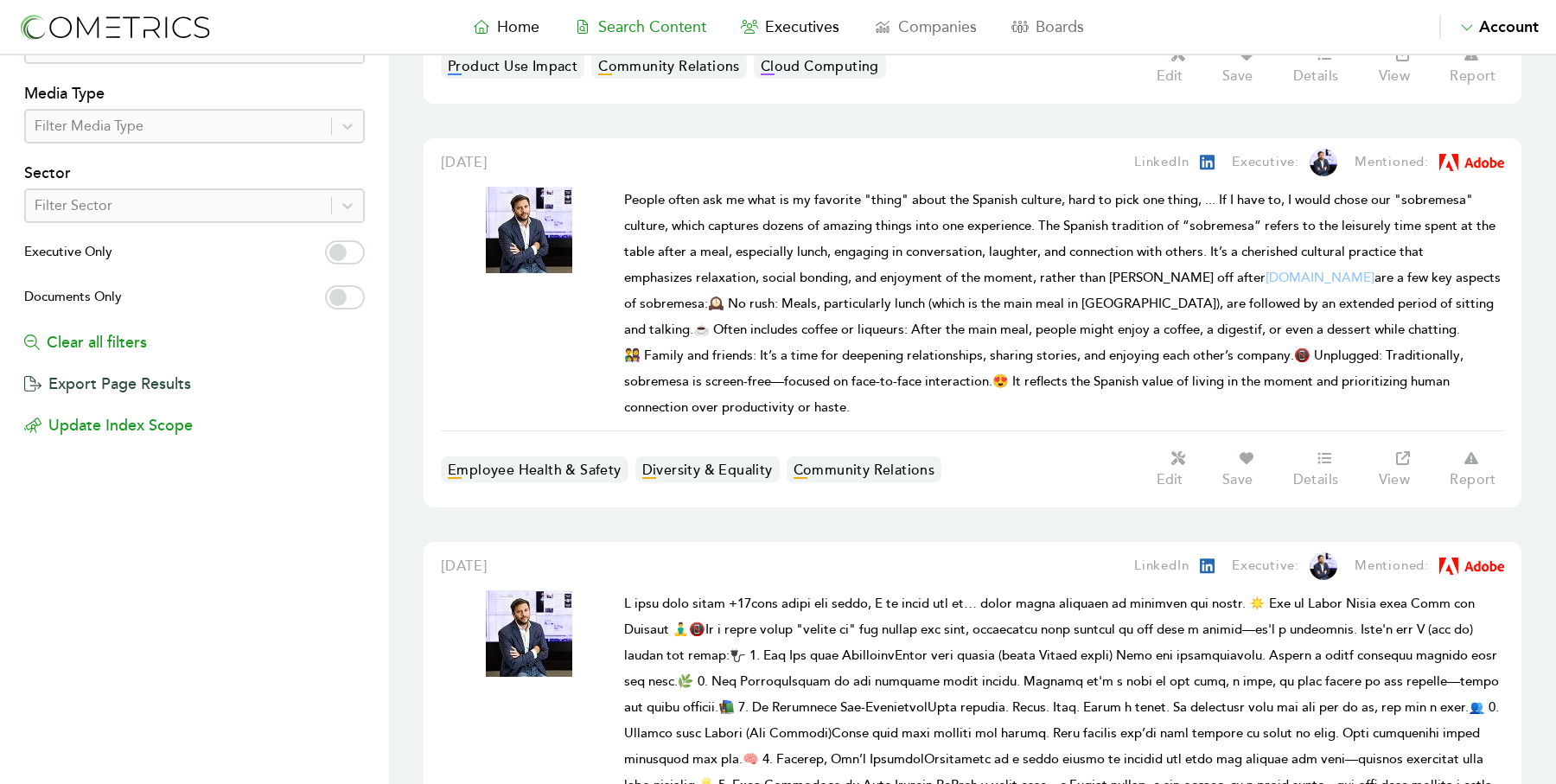 click on "Export Page Results" at bounding box center [107, 375] 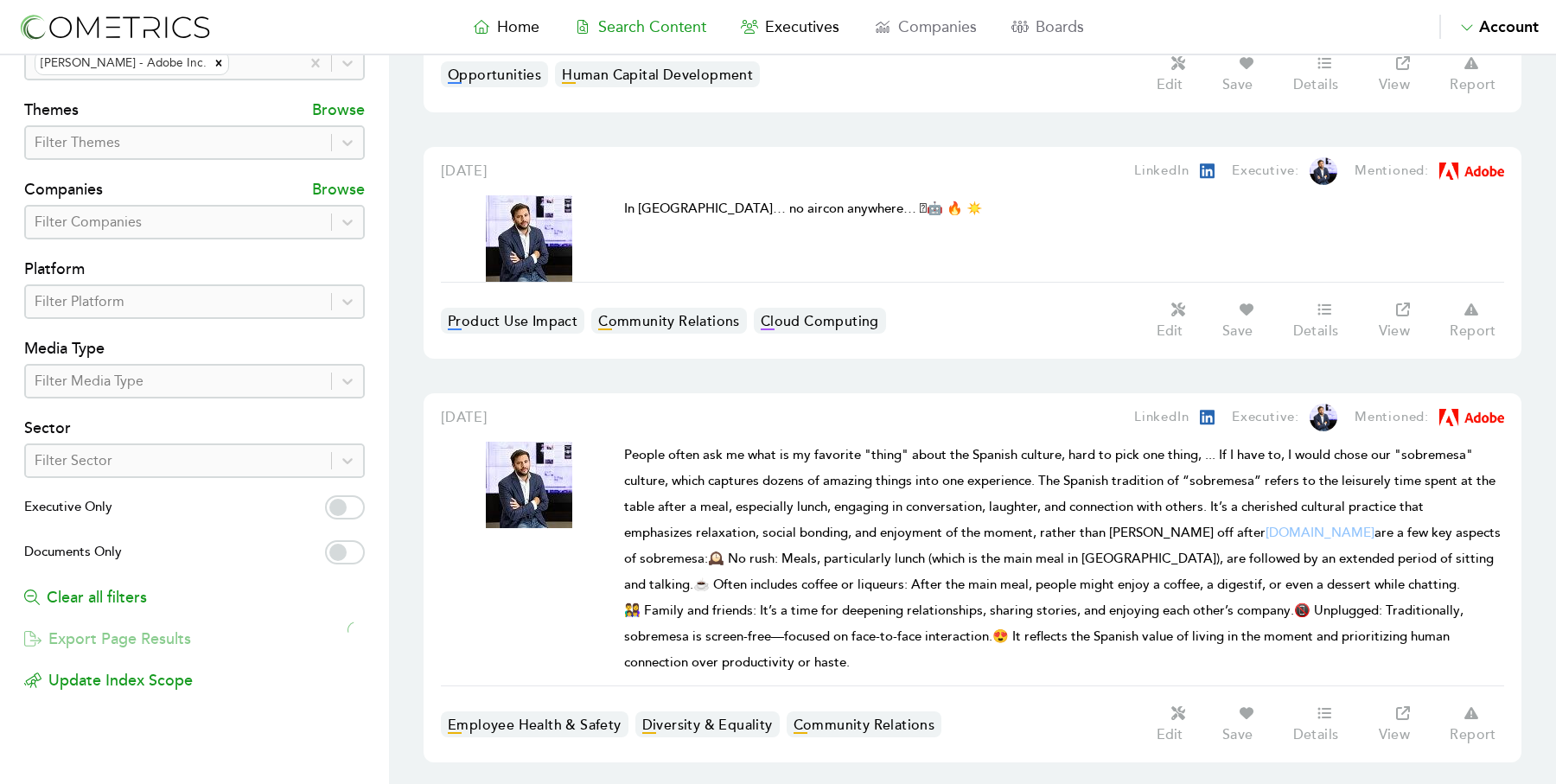 scroll, scrollTop: 0, scrollLeft: 0, axis: both 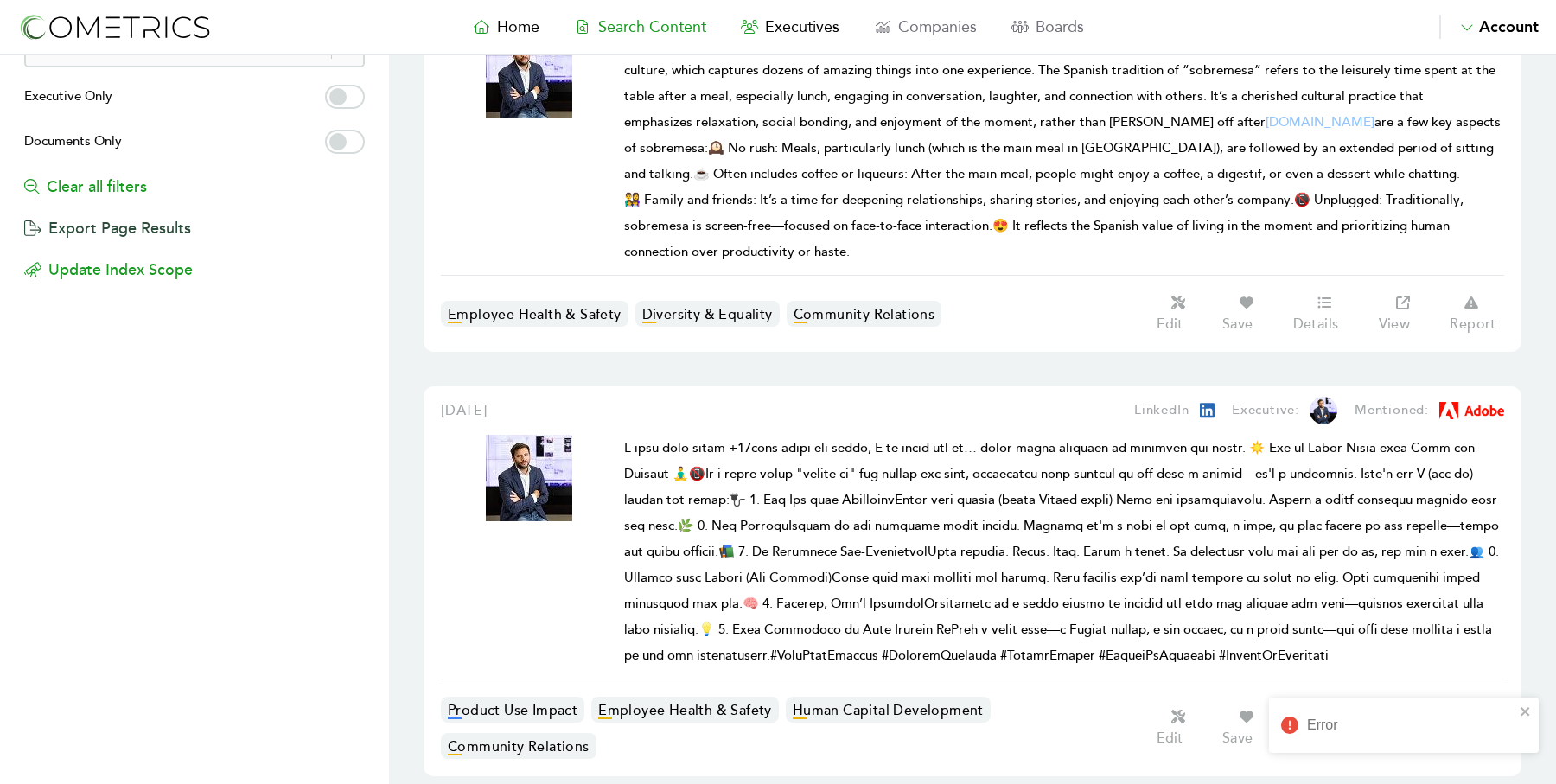 click on "Export Page Results" at bounding box center [107, 220] 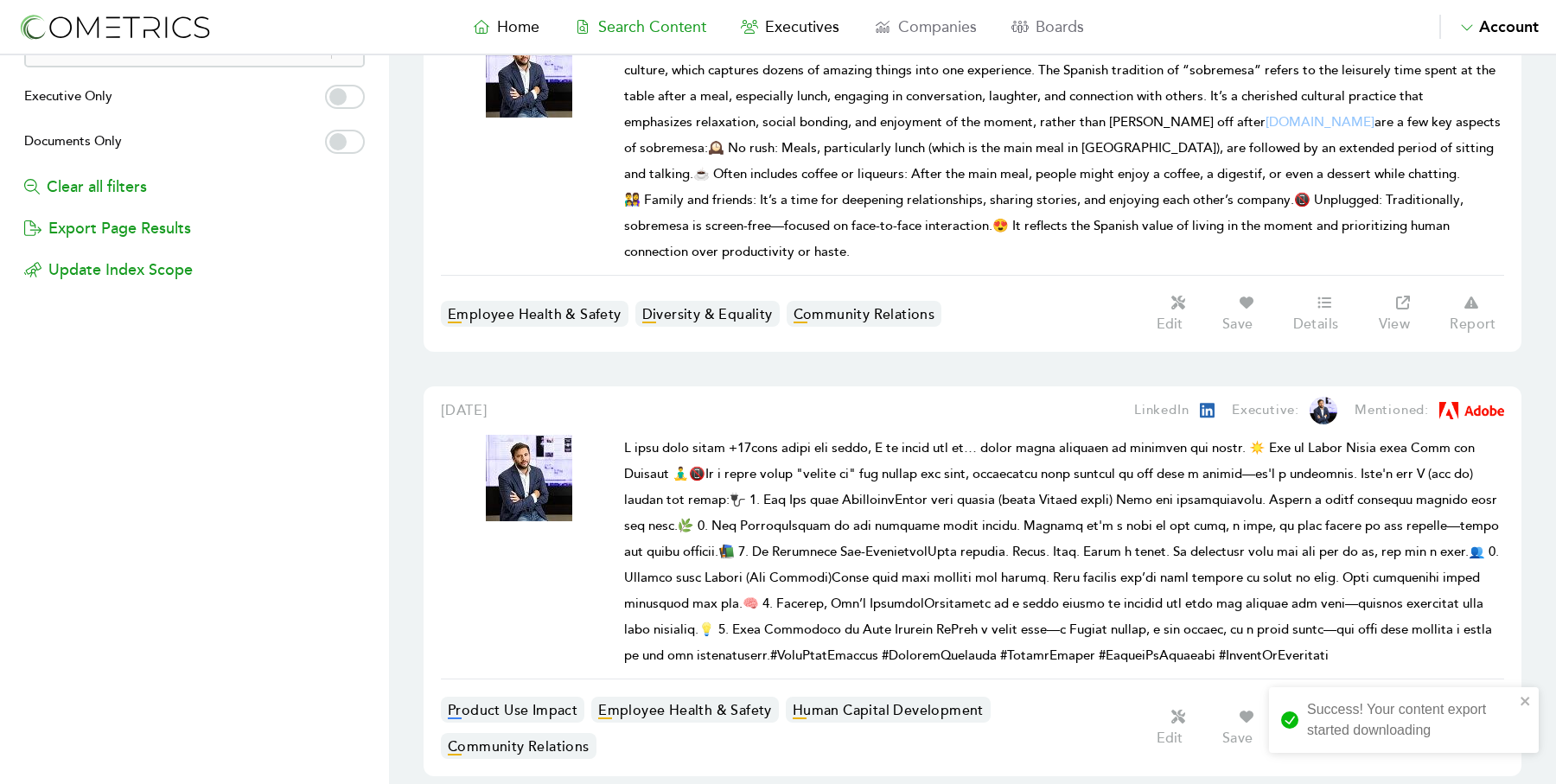 click on "Search Filters Search Title & Description Date Range Start Date End Date Executives Jose Gutierrez Cuellar - Adobe Inc. Themes Browse Filter Themes Companies Browse Filter Companies Platform Filter Platform Media Type Filter Media Type Sector Filter Sector Executive Only Documents Only Clear all filters Export Page Results Update Index Scope Search Title & Description Date Range Start Date End Date Executives Jose Gutierrez Cuellar - Adobe Inc. Themes Browse Filter Themes Companies Browse Filter Companies Platform Filter Platform Media Type Filter Media Type Sector Filter Sector Executive Only Documents Only Clear all filters Export Page Results Update Index Scope 75 Results July 1, 2025 LinkedIn Executive:  Mentioned:  The team is growing. Looking for an enterprise architect Director, to lead our CoE practice at EMEA level  https://lnkd.in/dGn-xjzvAdobe Opportunities Human Capital Development Edit Save Details View Report June 30, 2025 LinkedIn Executive:  Mentioned:  Product Use Impact Community Relations 1" at bounding box center [778, 6668] 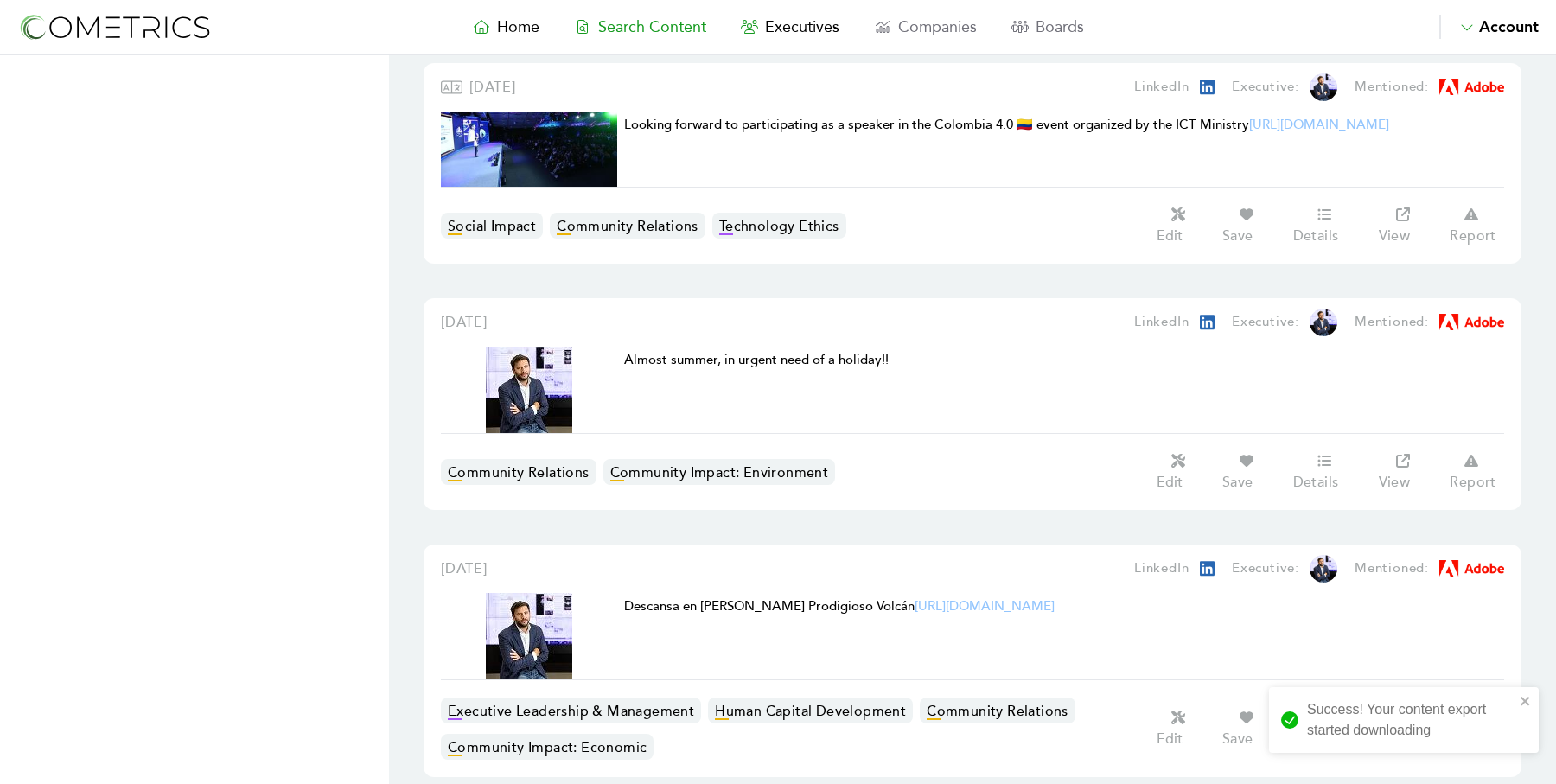 scroll, scrollTop: 13579, scrollLeft: 0, axis: vertical 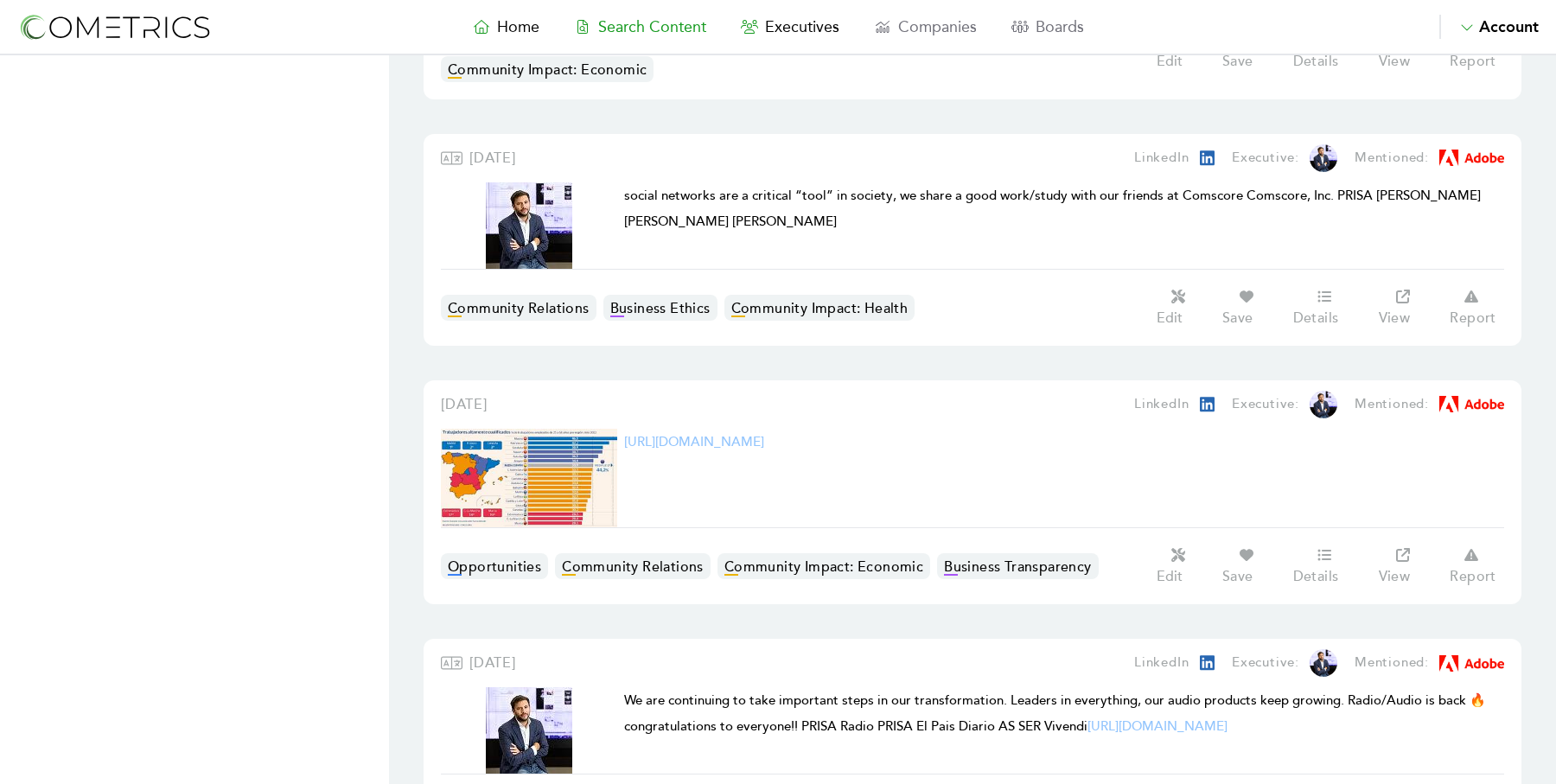 click at bounding box center [529, 730] 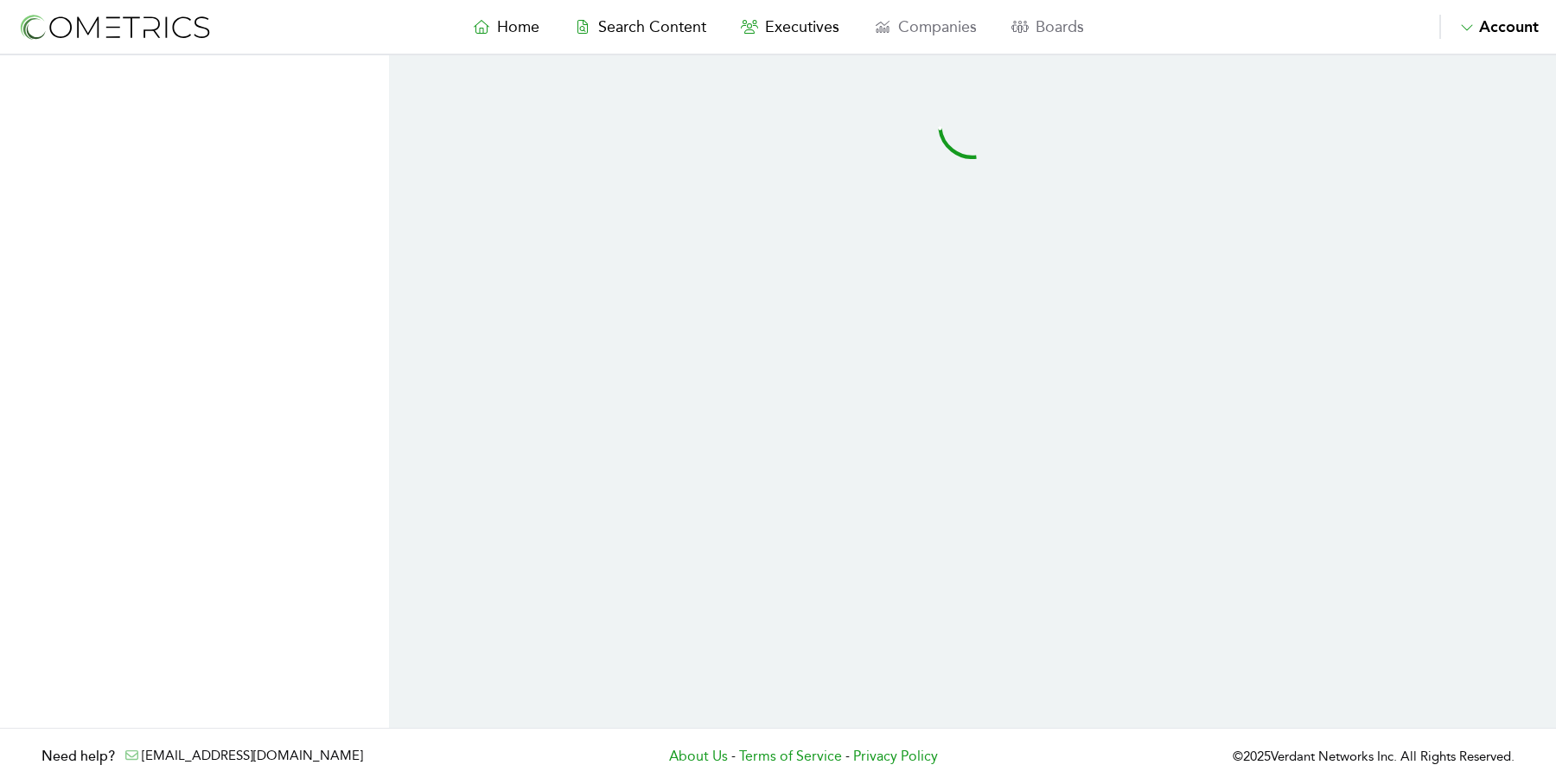 scroll, scrollTop: 0, scrollLeft: 0, axis: both 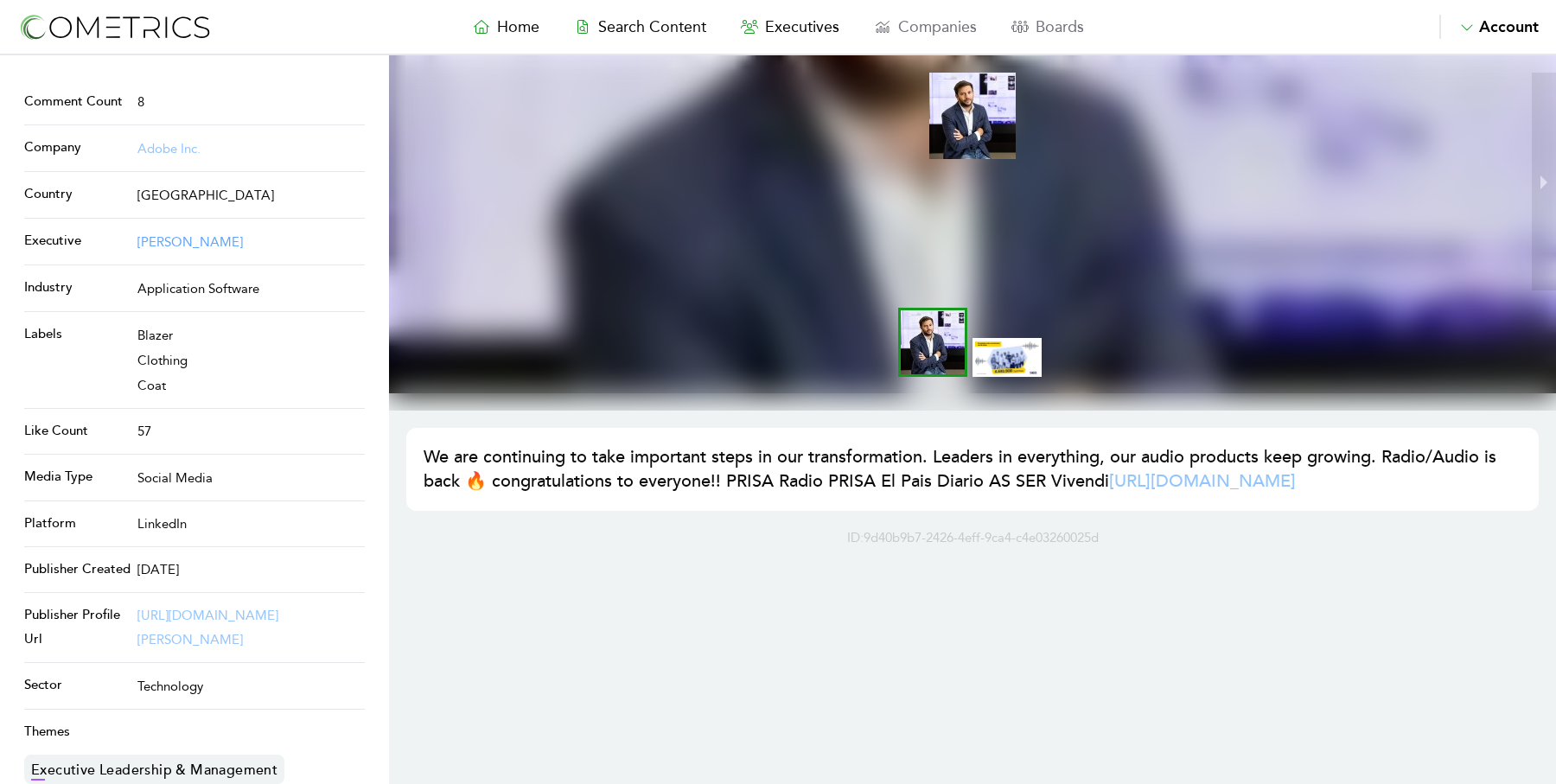 click on "[PERSON_NAME]" at bounding box center (190, 242) 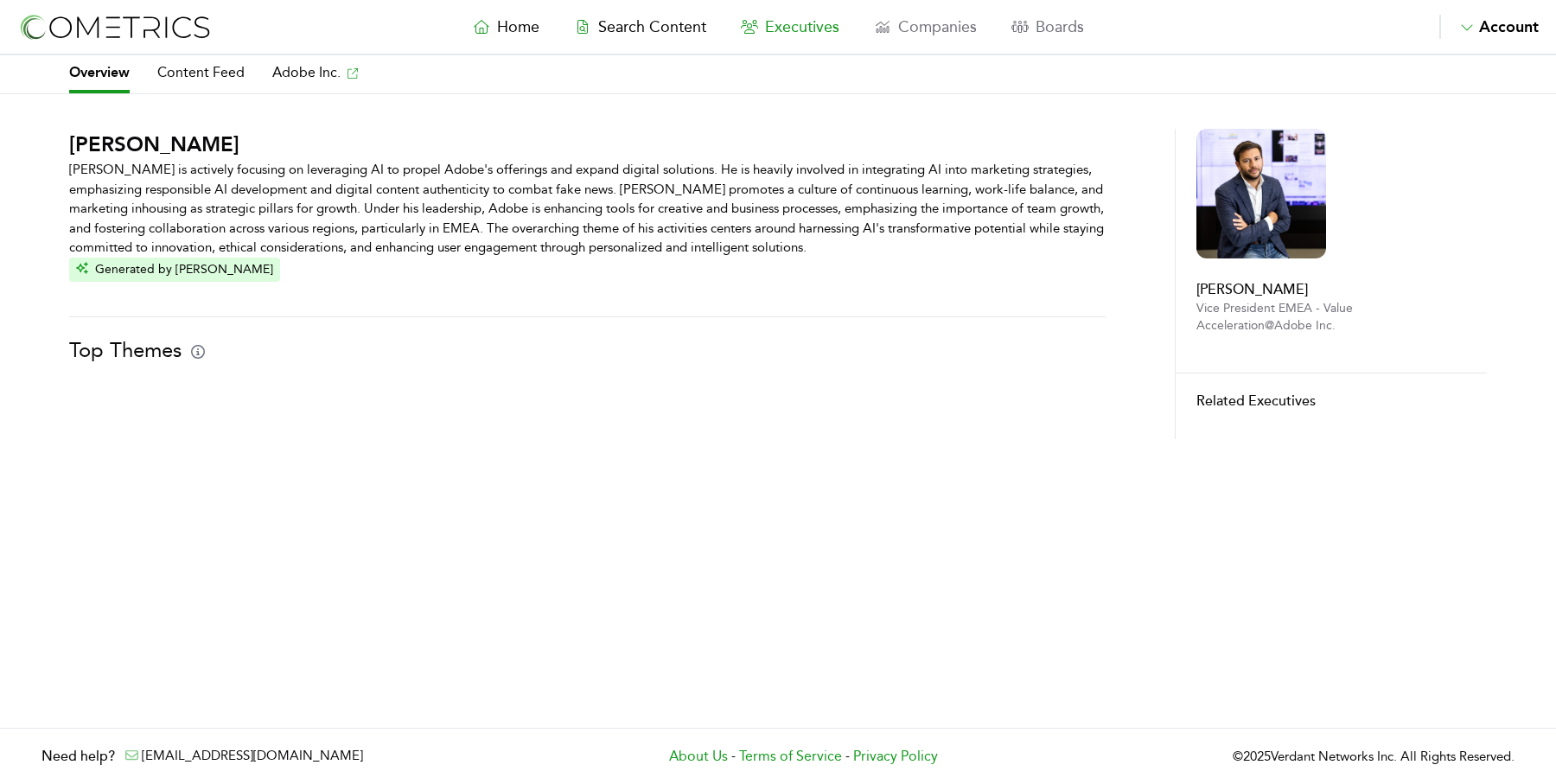scroll, scrollTop: 0, scrollLeft: 0, axis: both 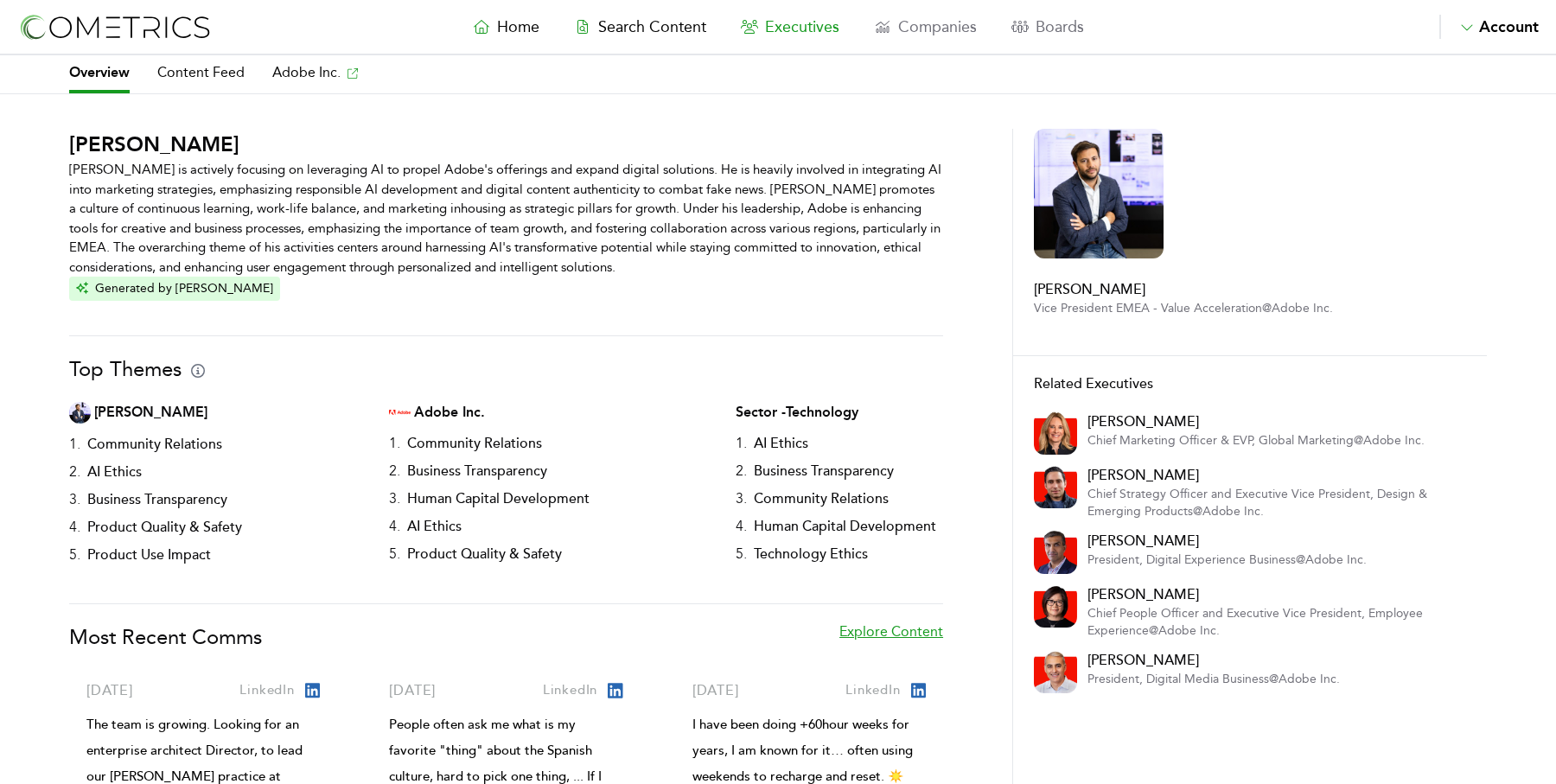 click on "[PERSON_NAME] [PERSON_NAME] is actively focusing on leveraging AI to propel Adobe's offerings and expand digital solutions. He is heavily involved in integrating AI into marketing strategies, emphasizing responsible AI development and digital content authenticity to combat fake news. [PERSON_NAME] promotes a culture of continuous learning, work-life balance, and marketing inhousing as strategic pillars for growth. Under his leadership, Adobe is enhancing tools for creative and business processes, emphasizing the importance of team growth, and fostering collaboration across various regions, particularly in EMEA. The overarching theme of his activities centers around harnessing AI's transformative potential while staying committed to innovation, ethical considerations, and enhancing user engagement through personalized and intelligent solutions.   Generated by CLAIR Top Themes   [PERSON_NAME] 1 . Community Relations 2 . AI Ethics 3 . Business Transparency 4 . Product Quality & Safety 5 . 1 . 2" at bounding box center [778, 516] 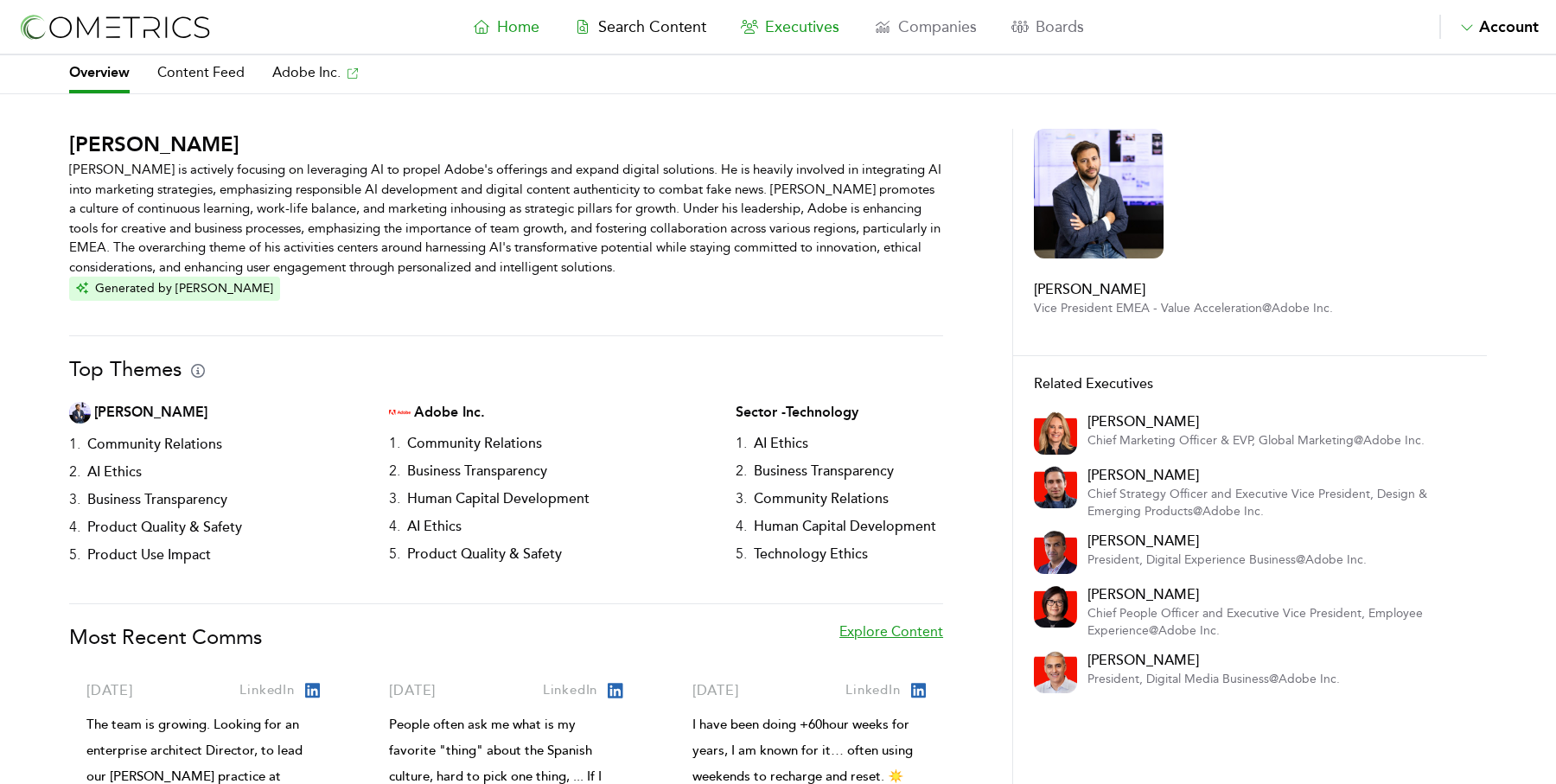 click on "Home" at bounding box center [518, 27] 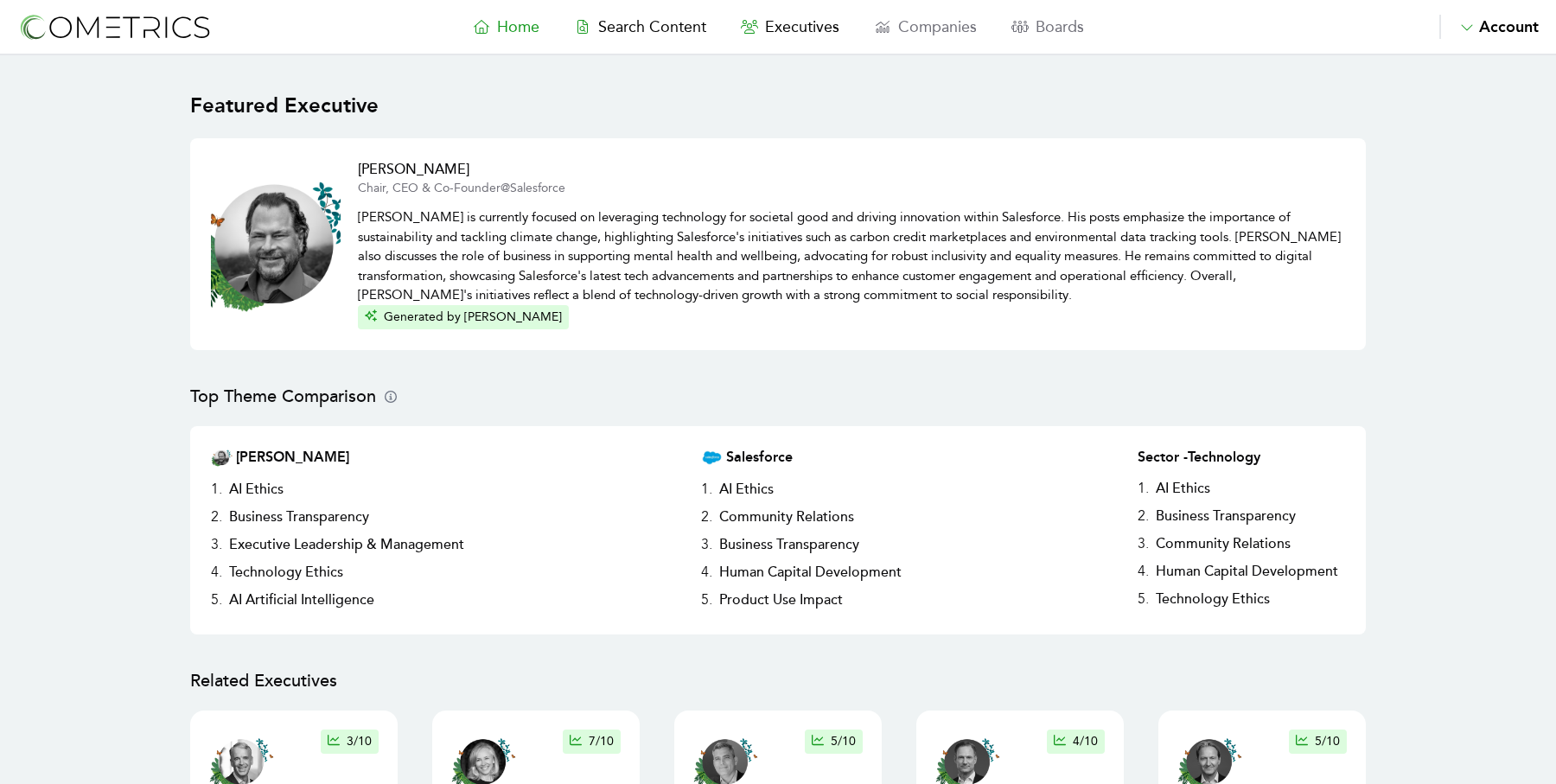 click on "Home Search Content Executives Companies Boards Saved Alerts Nominate Account Admin Panel Log Out Account Home Search Content Executives Companies Boards Saved Alerts Nominate Account Admin Panel Log Out" at bounding box center [778, 28] 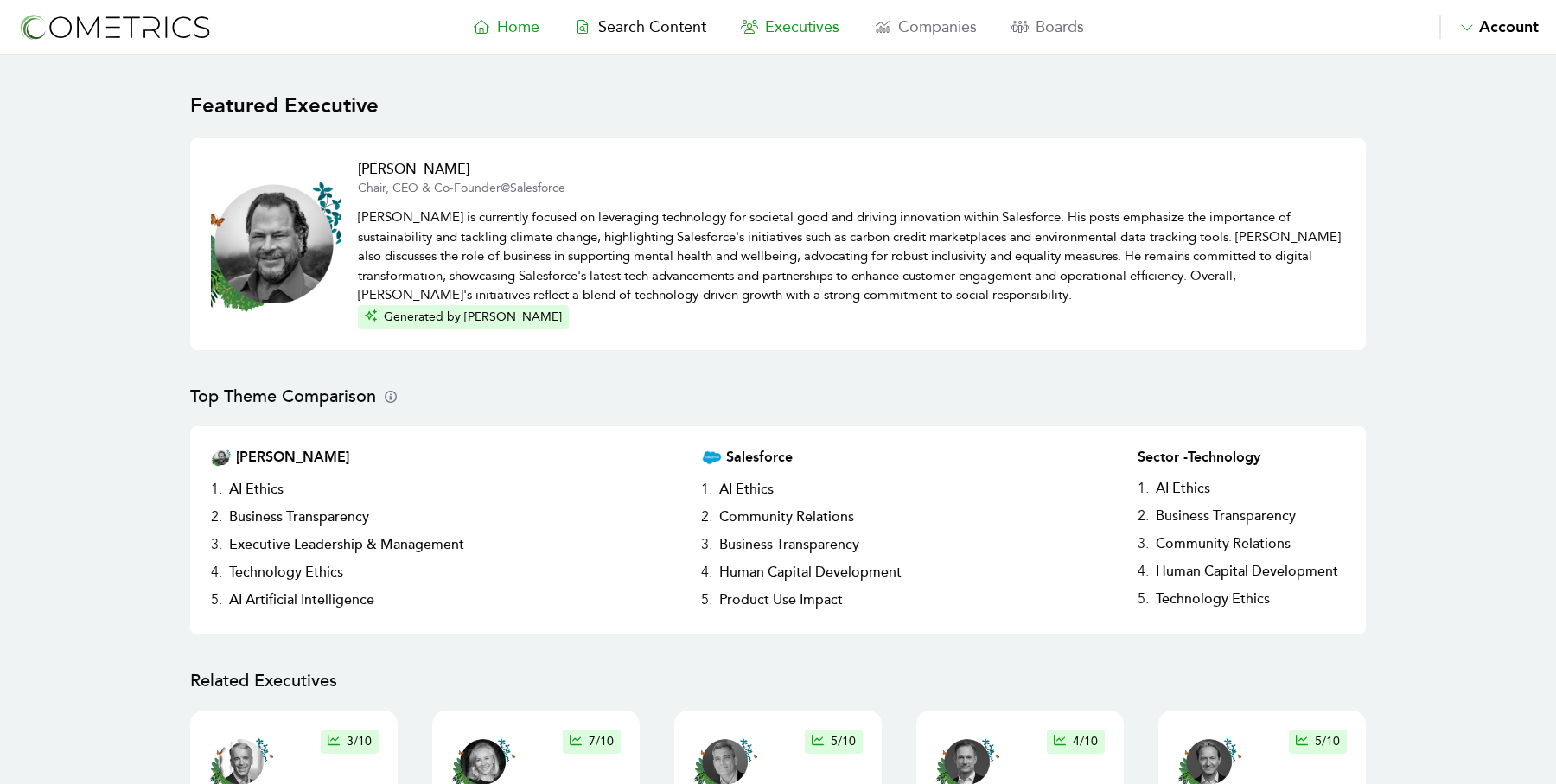 click on "Executives" at bounding box center [802, 27] 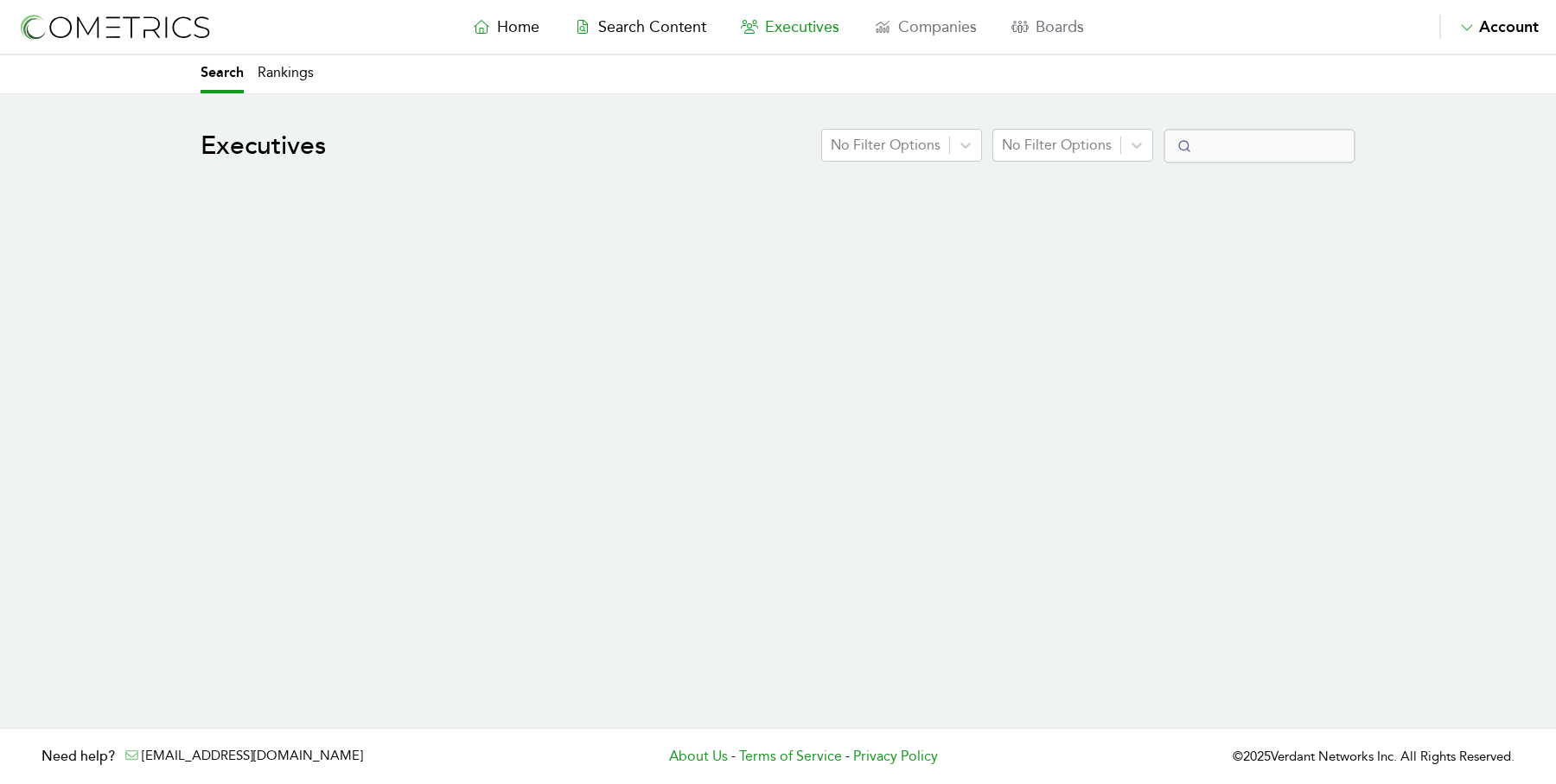 select on "50" 